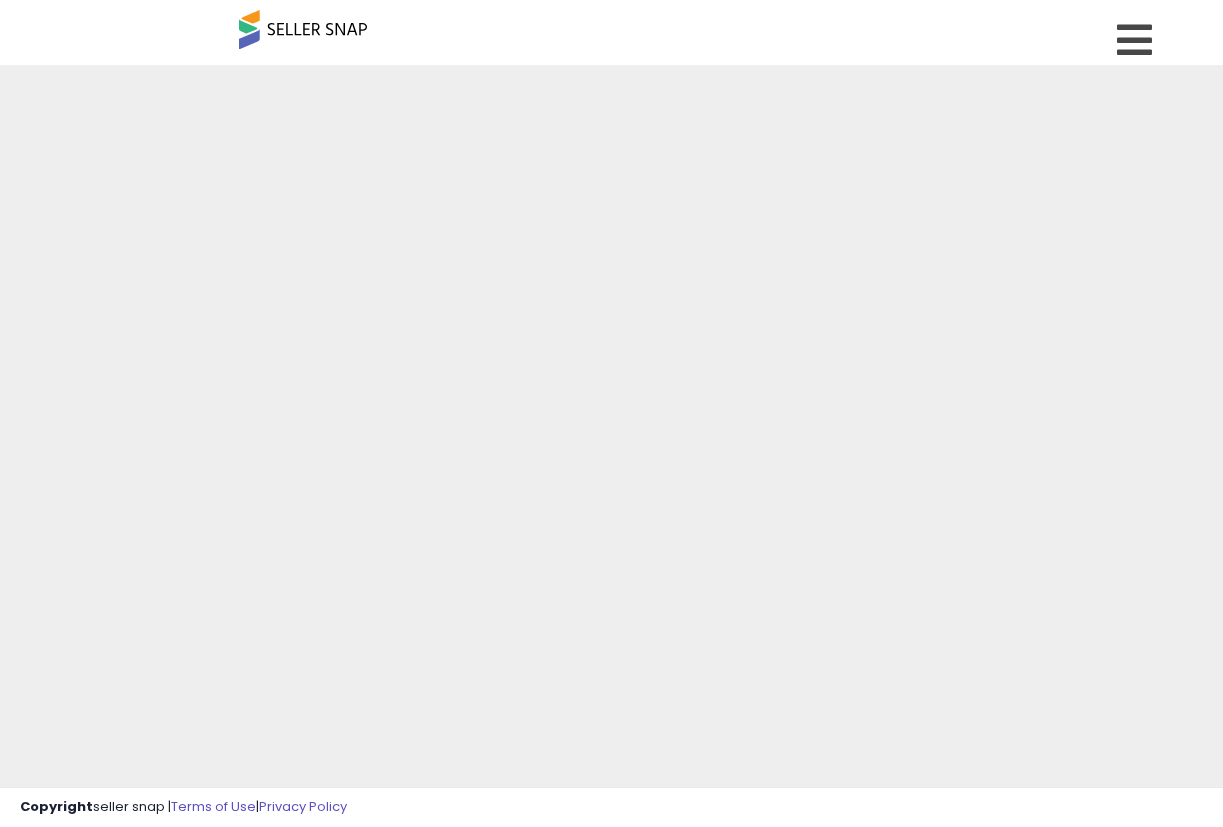 scroll, scrollTop: 0, scrollLeft: 0, axis: both 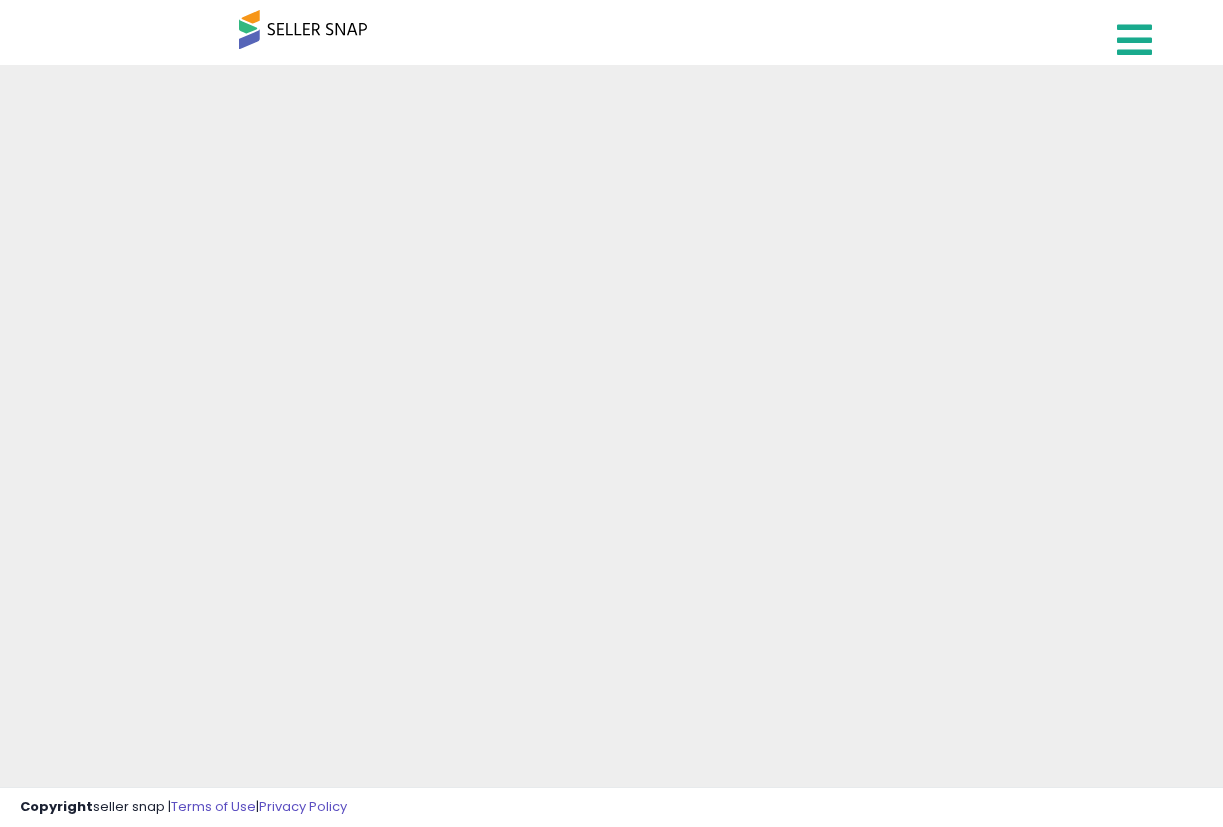 click at bounding box center [1134, 40] 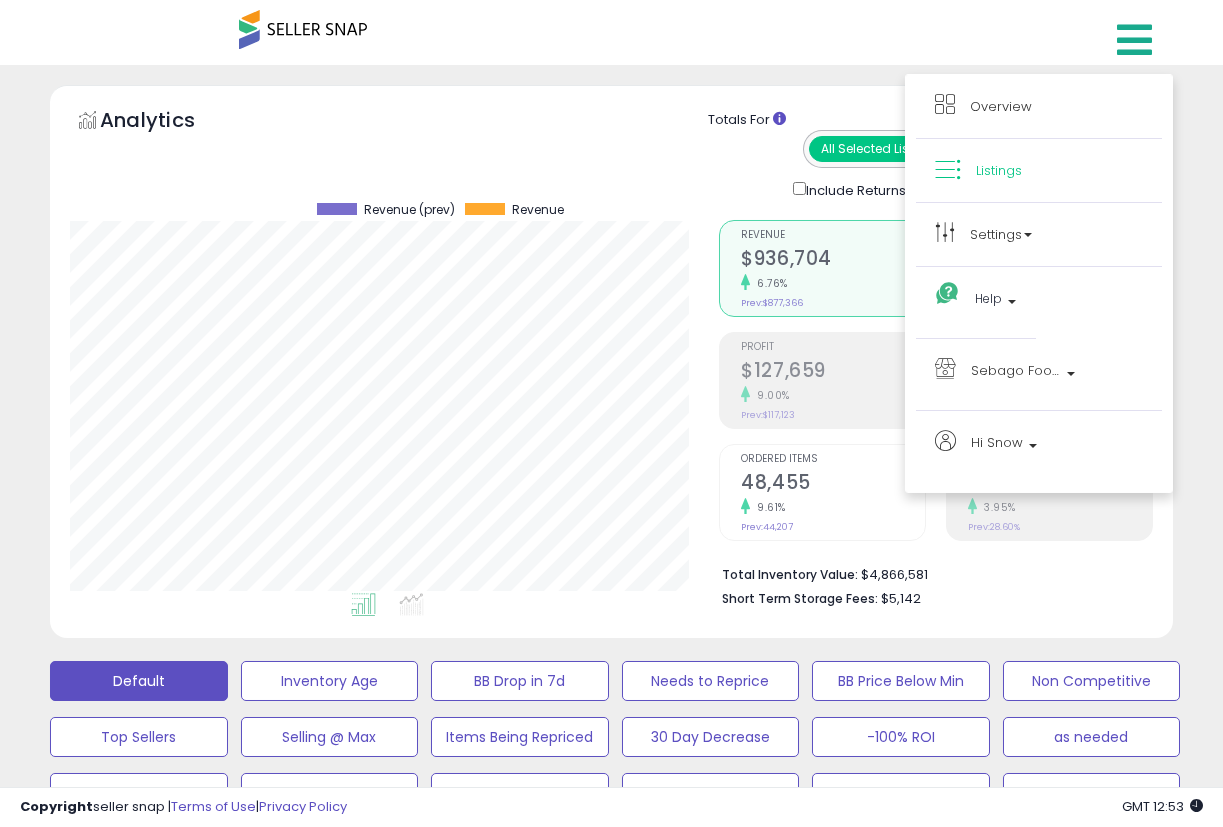 scroll, scrollTop: 999590, scrollLeft: 999350, axis: both 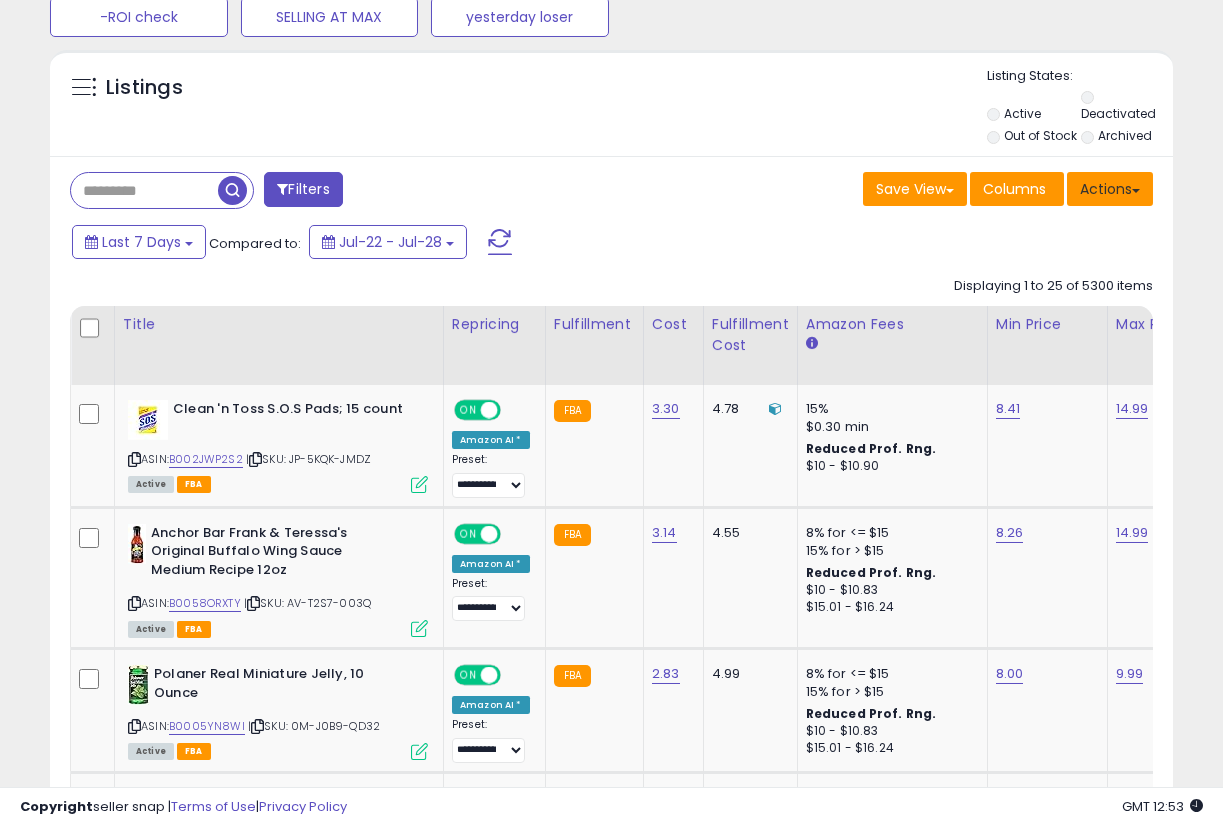 click on "Actions" at bounding box center [1110, 189] 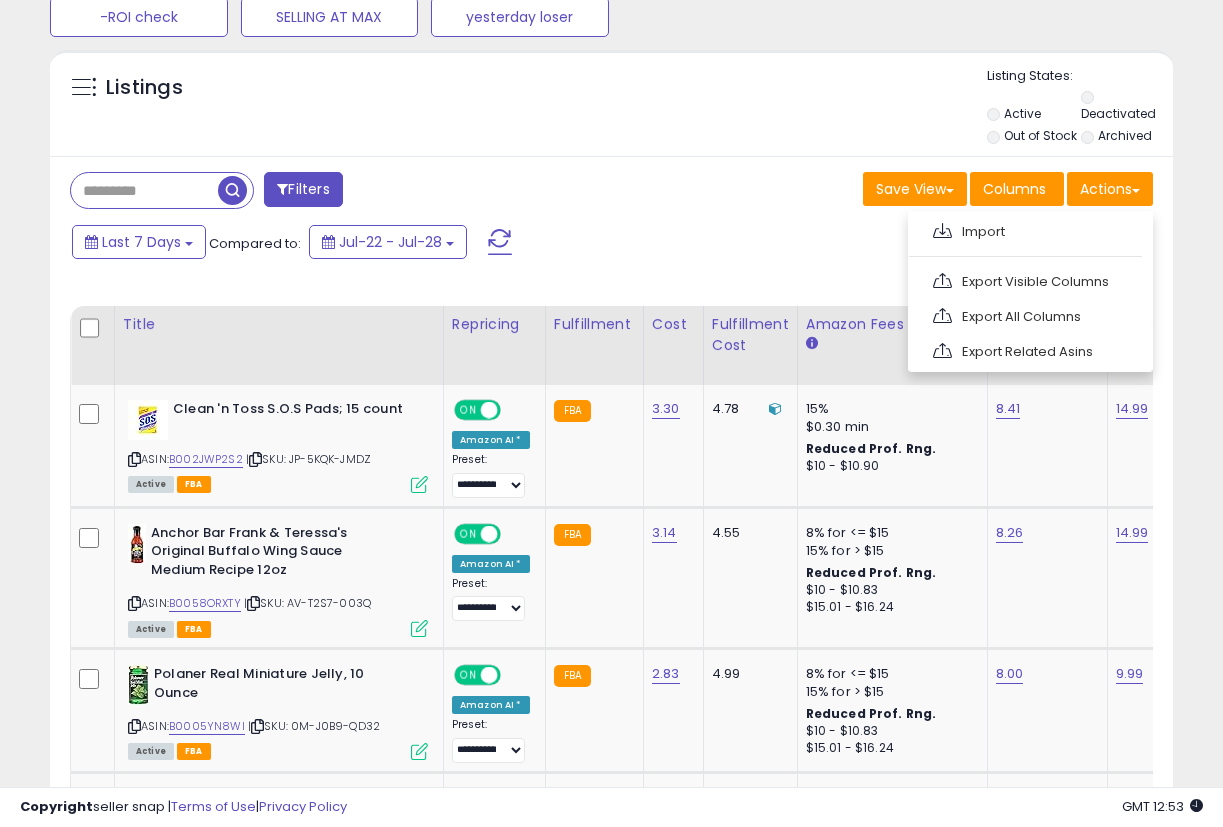 click on "Import
Export Visible Columns
Export All Columns
Export Related Asins" at bounding box center (1030, 291) 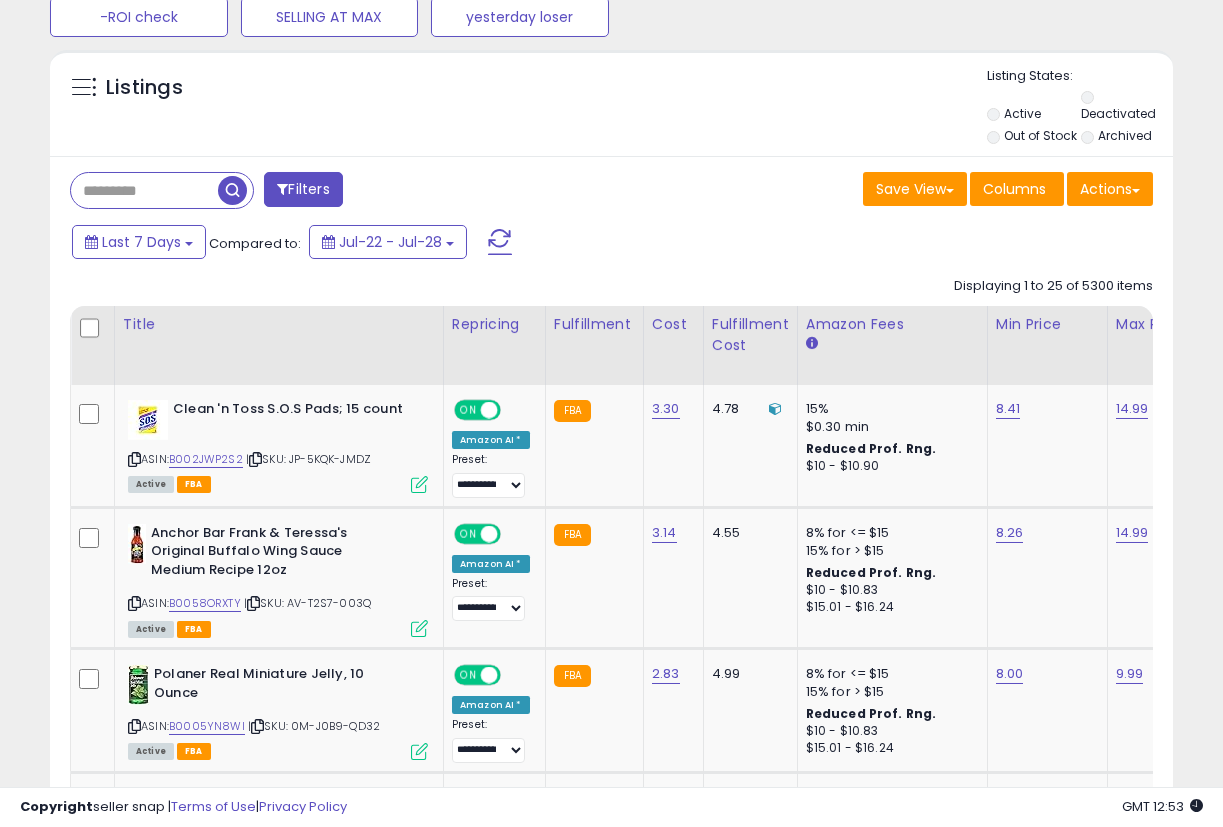 click on "Last 7 Days
Compared to:
Jul-22 - Jul-28" at bounding box center (608, 244) 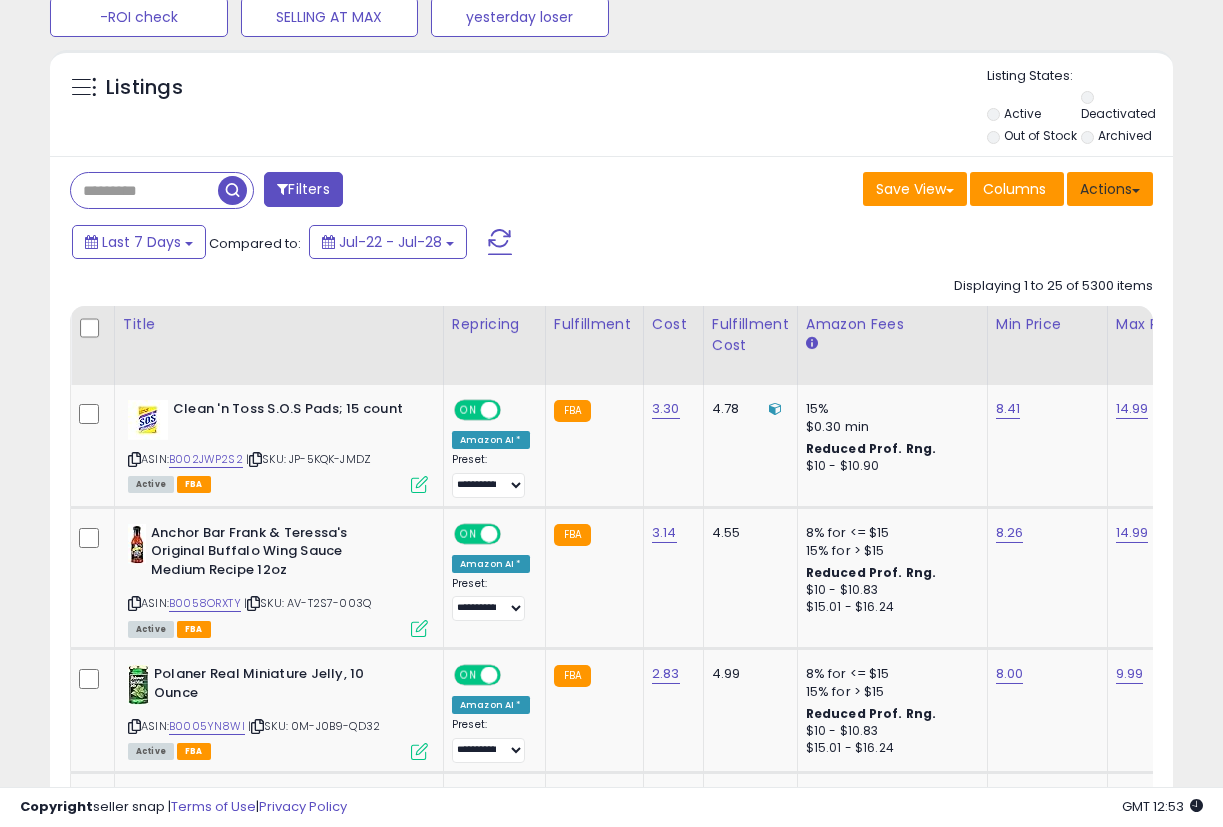 drag, startPoint x: 1118, startPoint y: 177, endPoint x: 1077, endPoint y: 198, distance: 46.06517 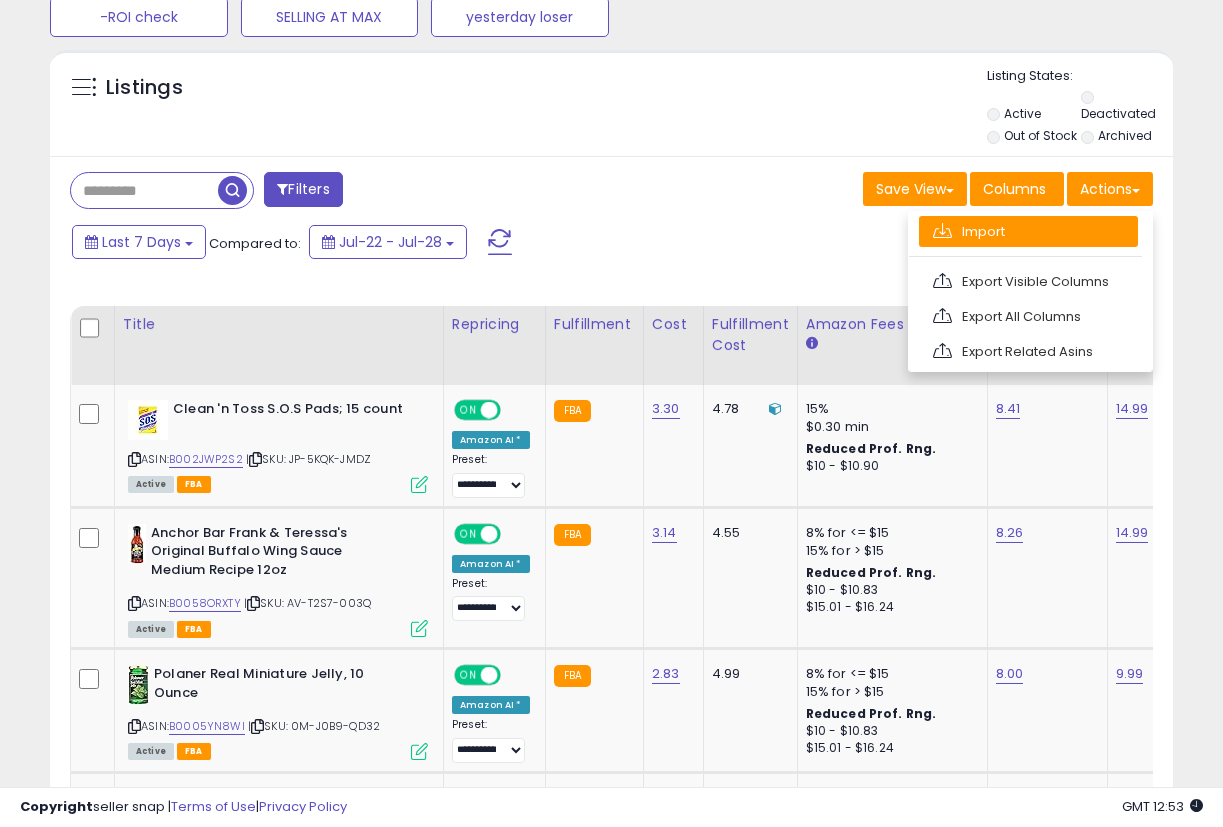 click on "Import" at bounding box center (1028, 231) 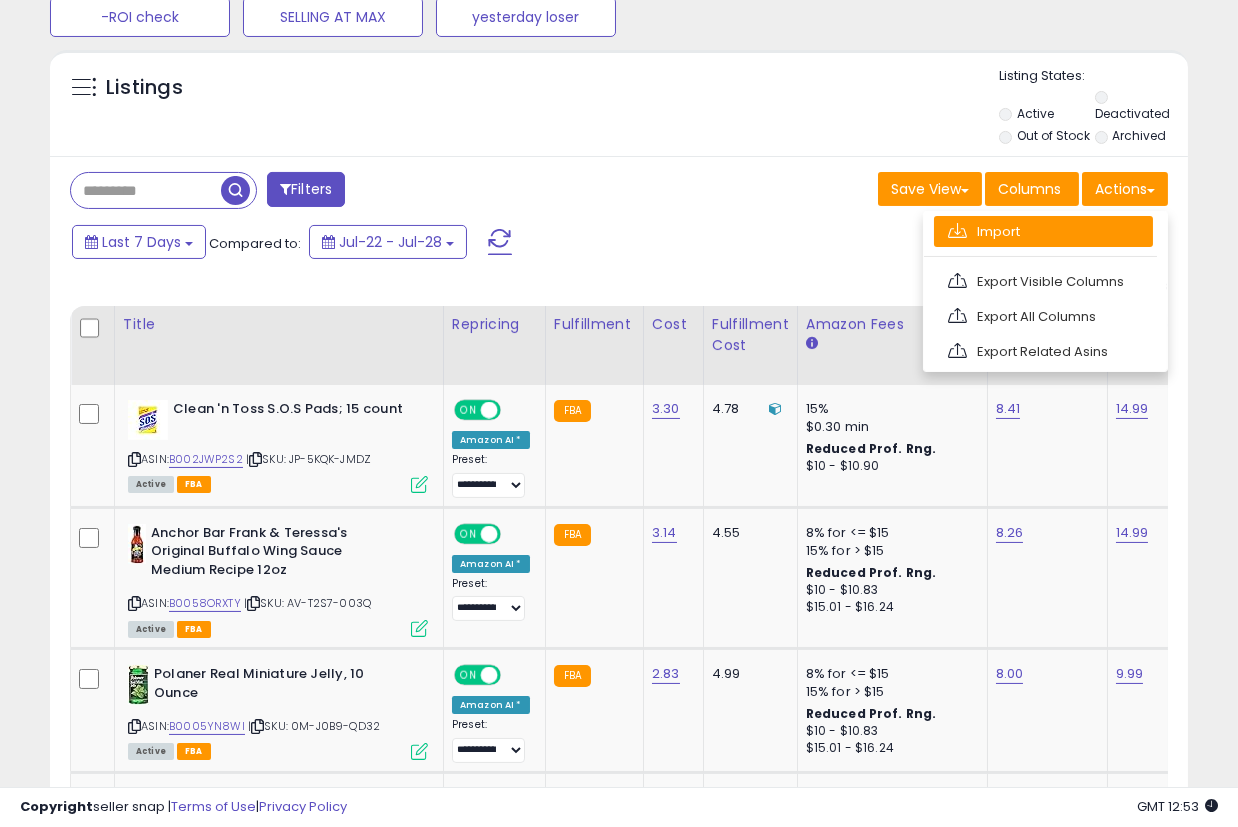 scroll, scrollTop: 999590, scrollLeft: 999341, axis: both 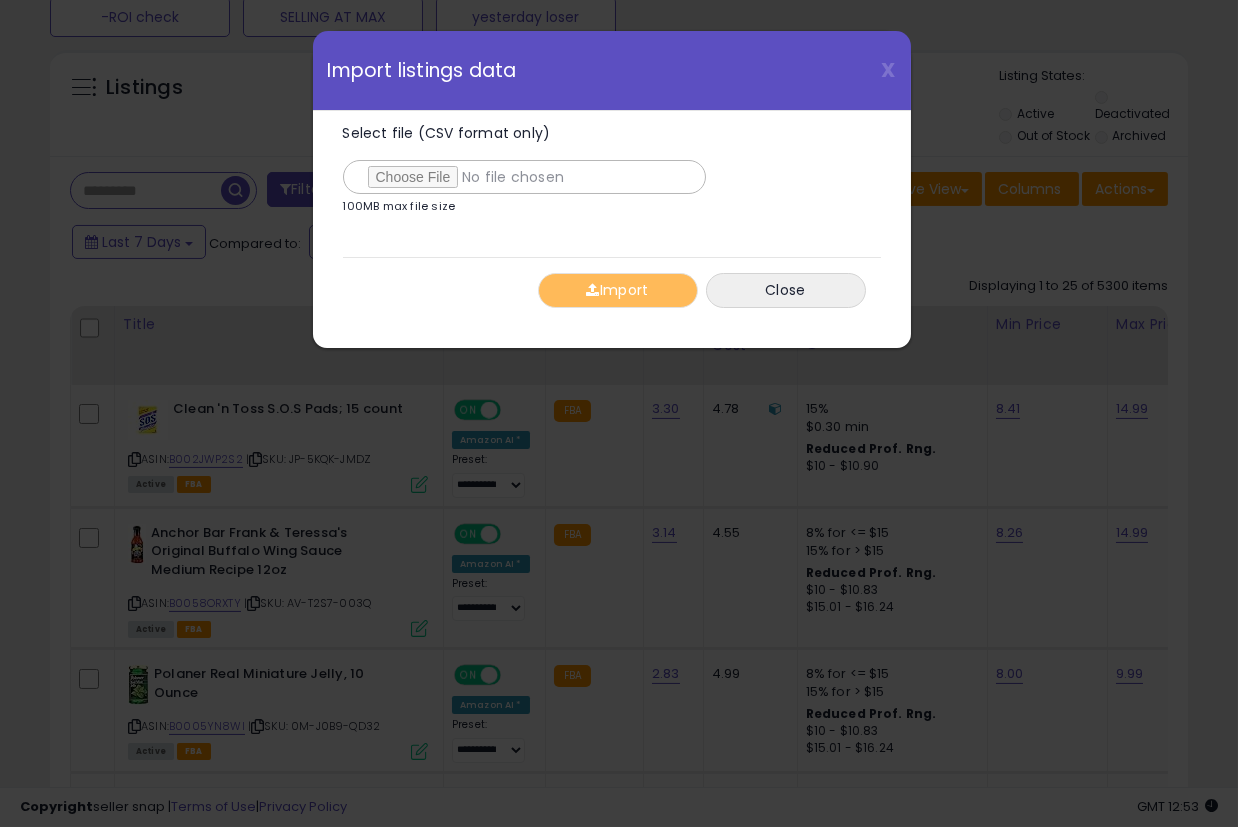 type on "**********" 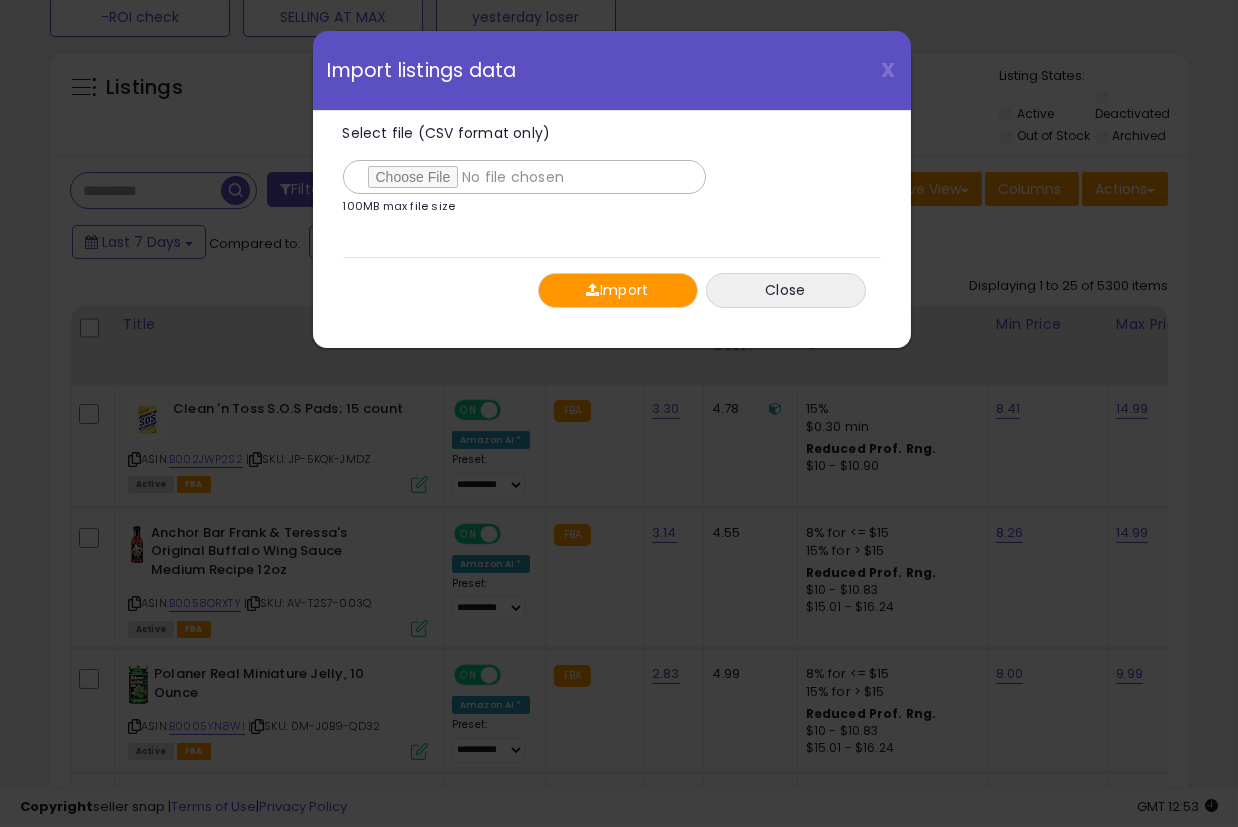 click on "Import" at bounding box center (618, 290) 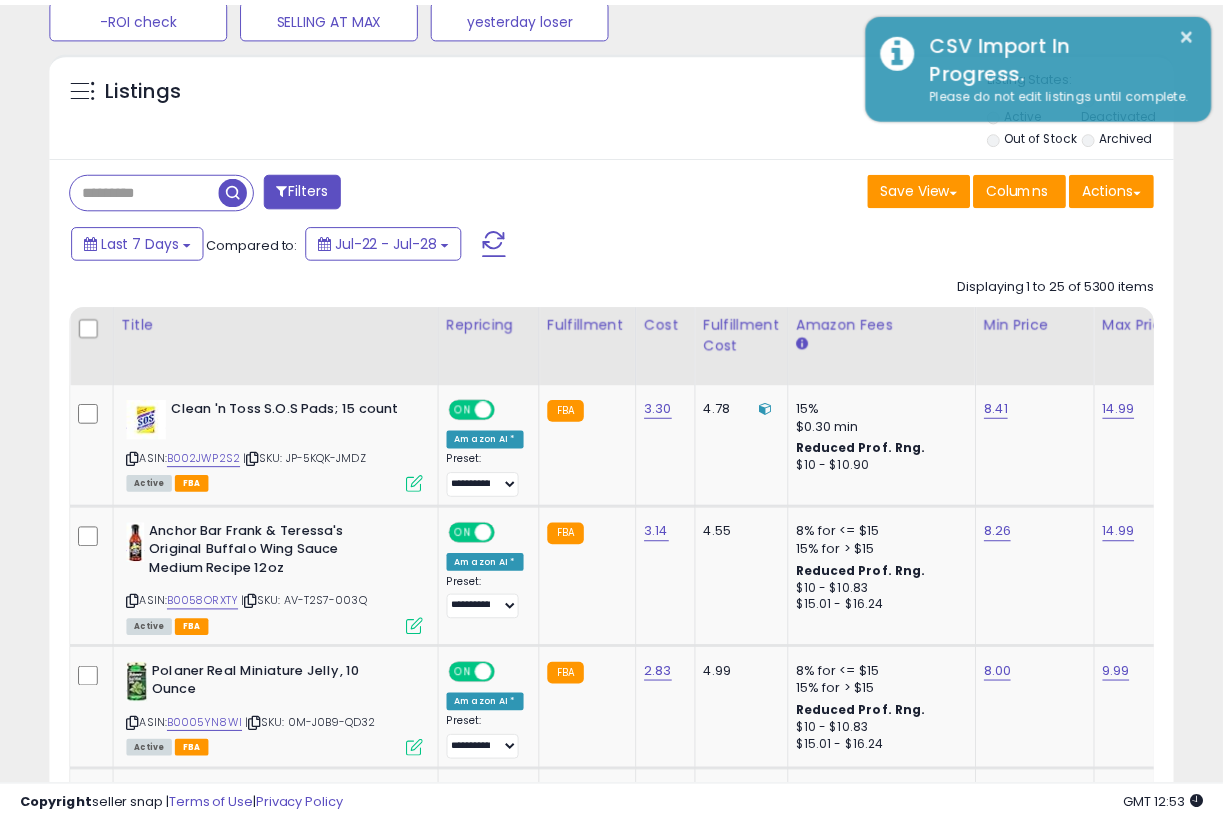 scroll, scrollTop: 410, scrollLeft: 648, axis: both 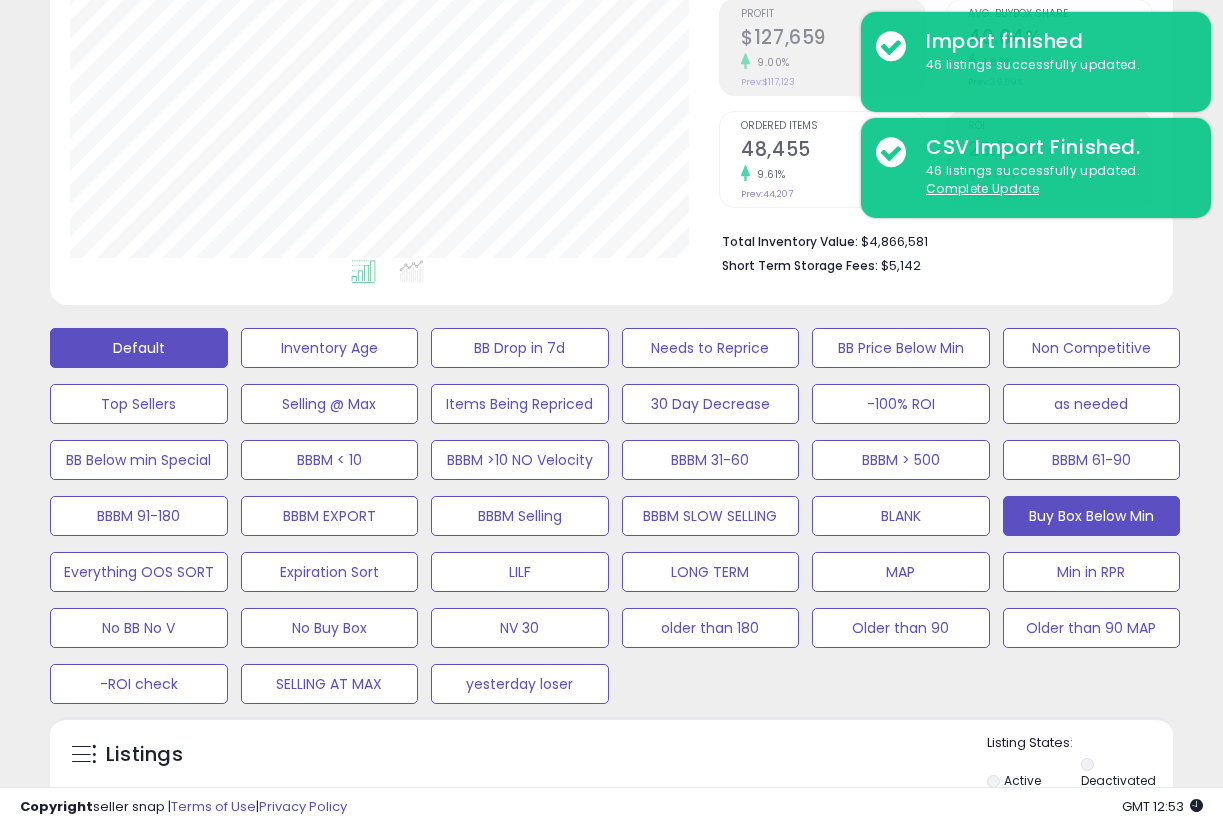click on "Buy Box Below Min" at bounding box center (330, 348) 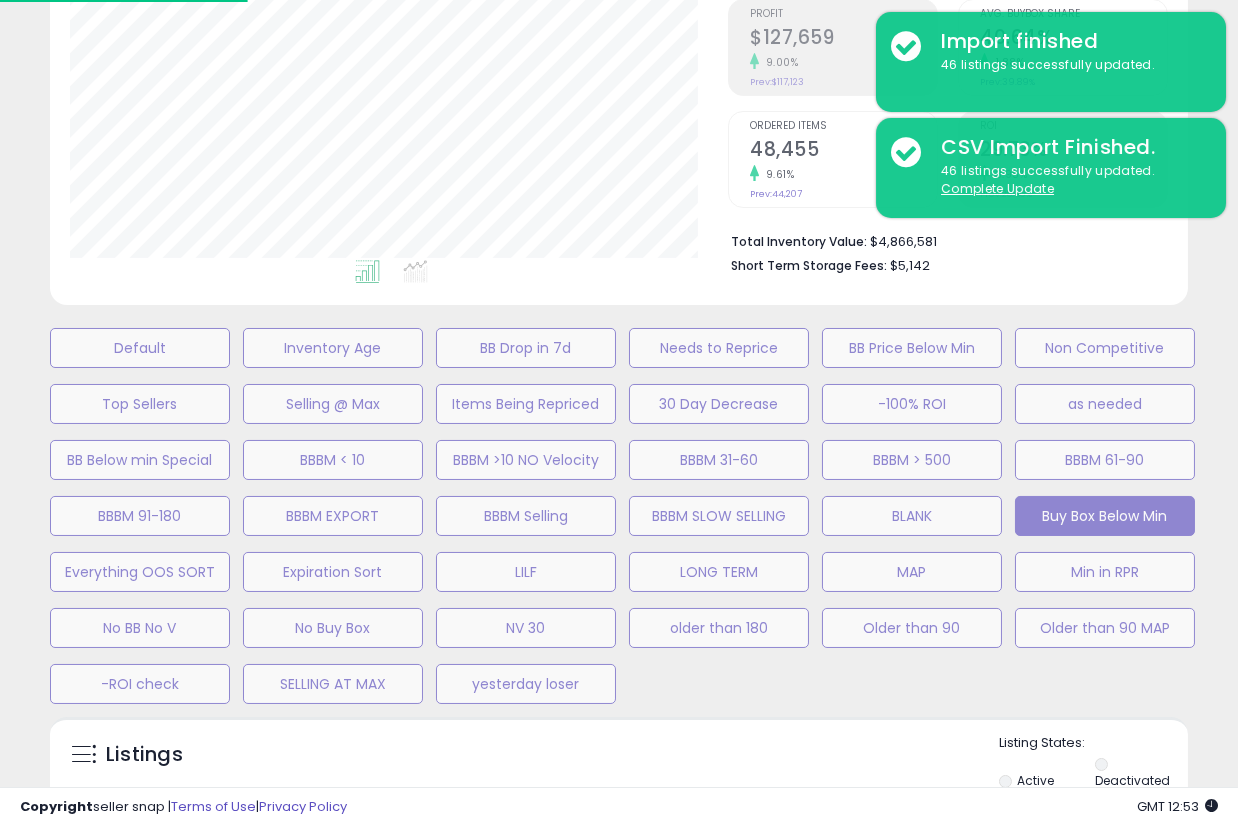 scroll, scrollTop: 999590, scrollLeft: 999341, axis: both 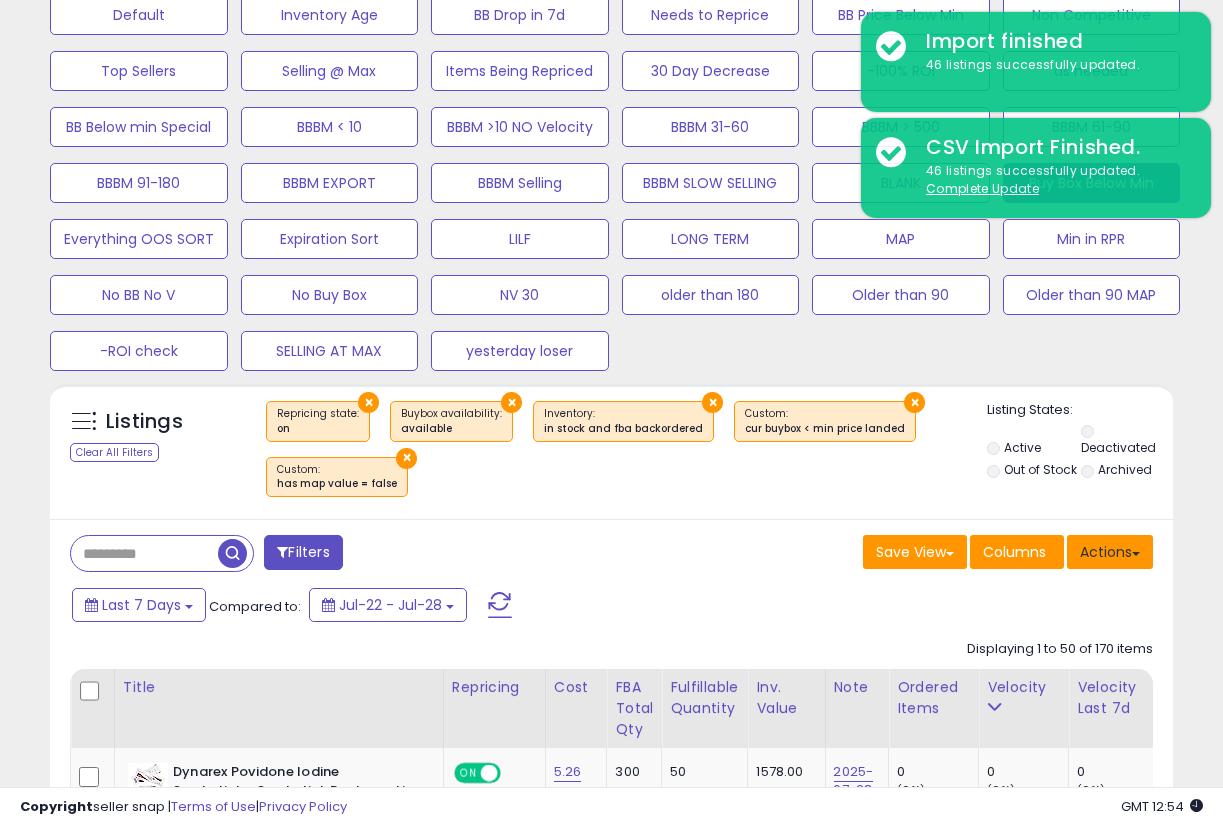 click on "Actions" at bounding box center [1110, 552] 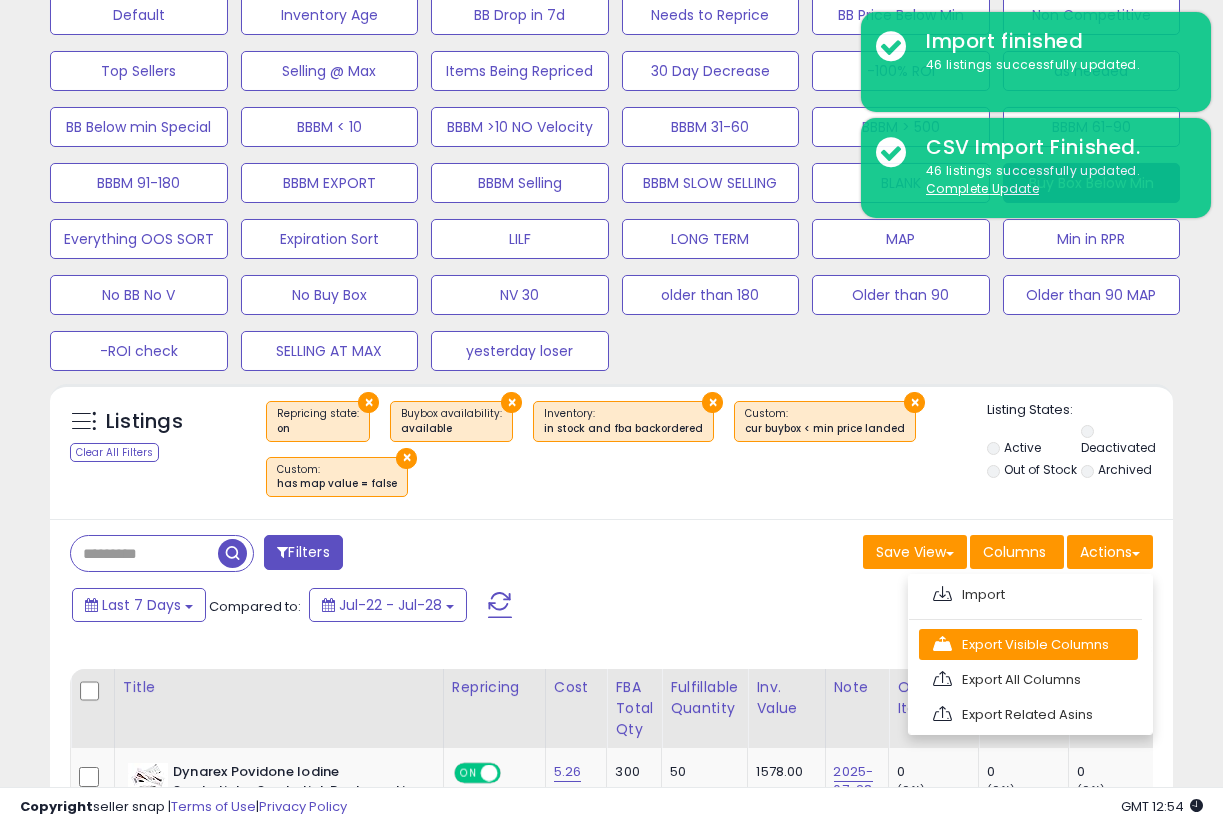 click on "Export Visible Columns" at bounding box center (1028, 644) 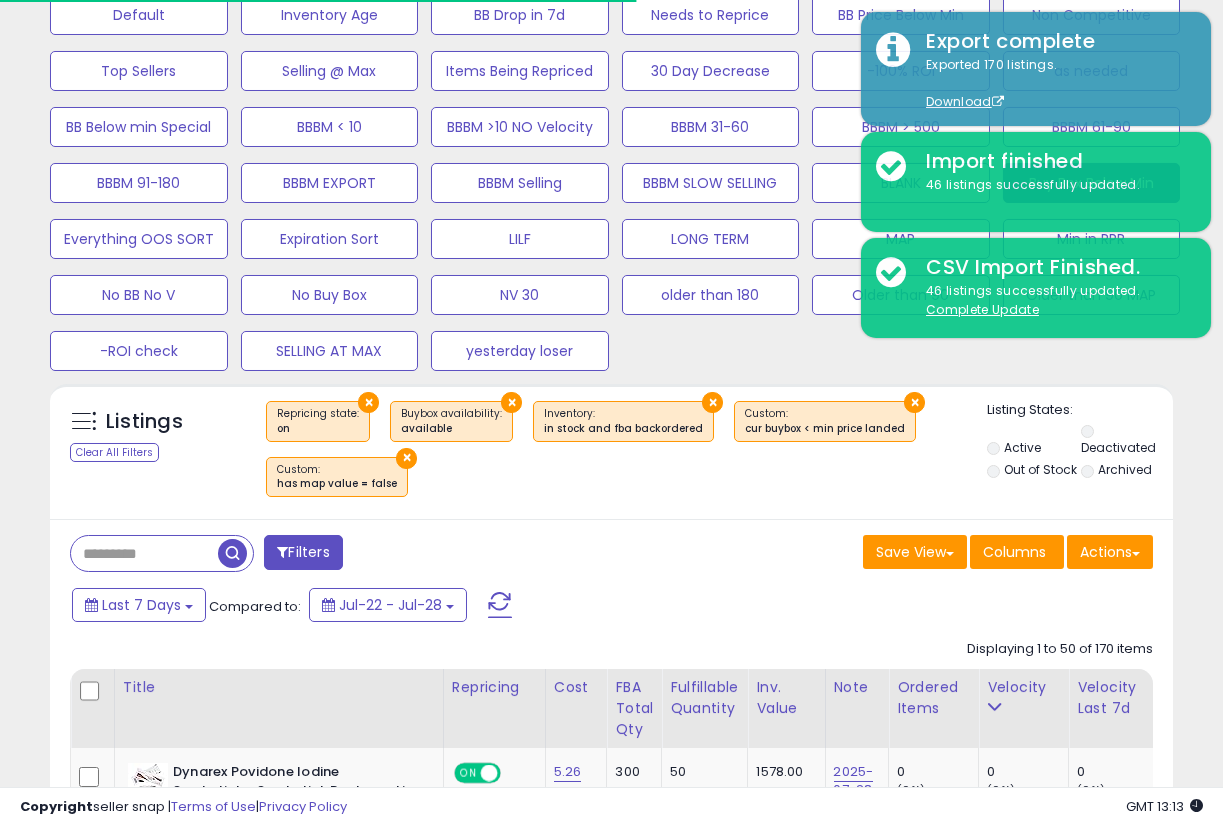 scroll, scrollTop: 999590, scrollLeft: 999350, axis: both 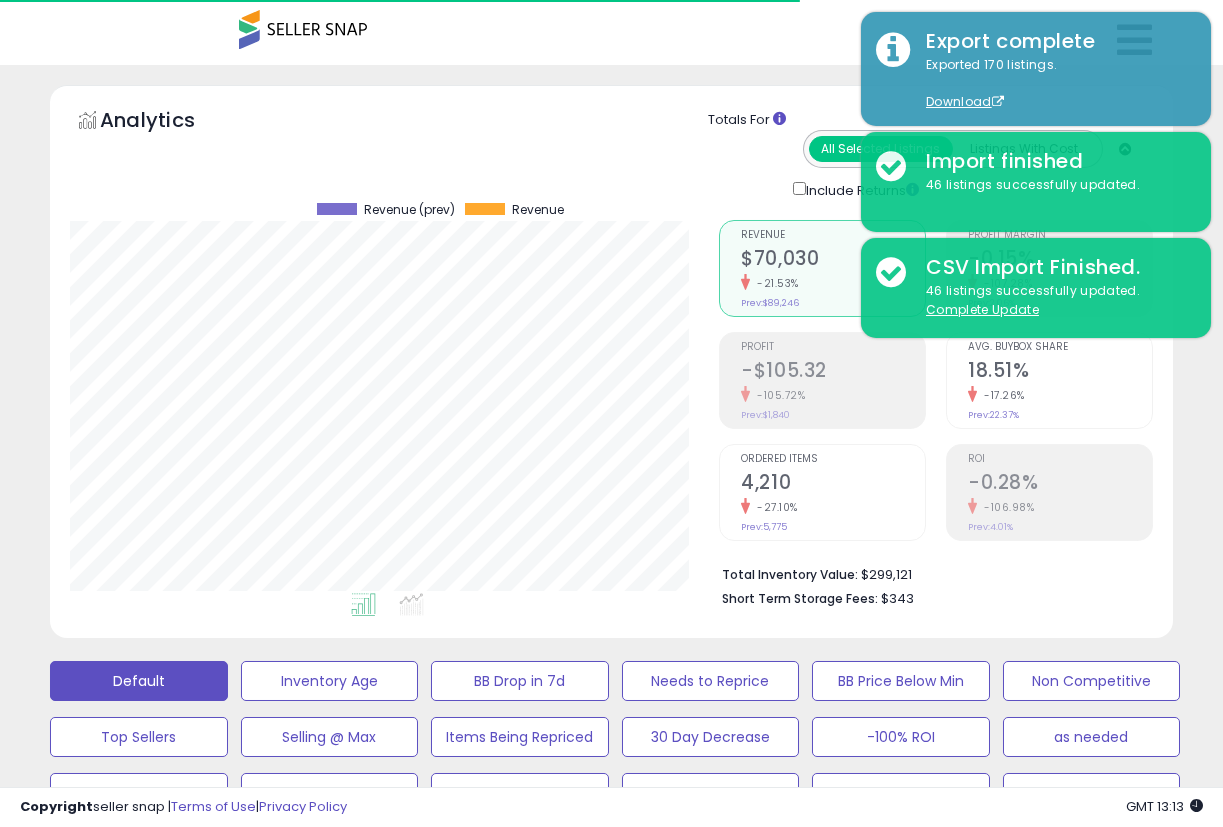 click on "Default" at bounding box center (139, 681) 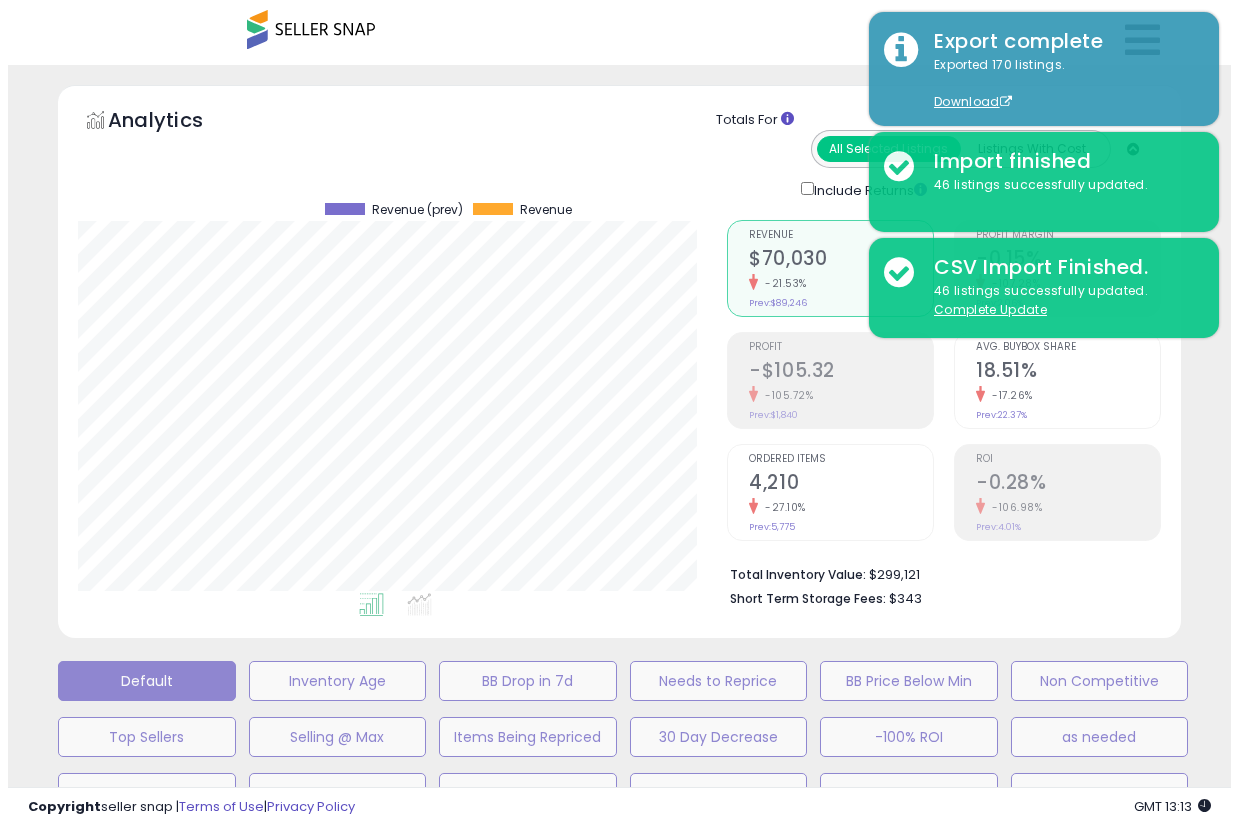 scroll, scrollTop: 999590, scrollLeft: 999341, axis: both 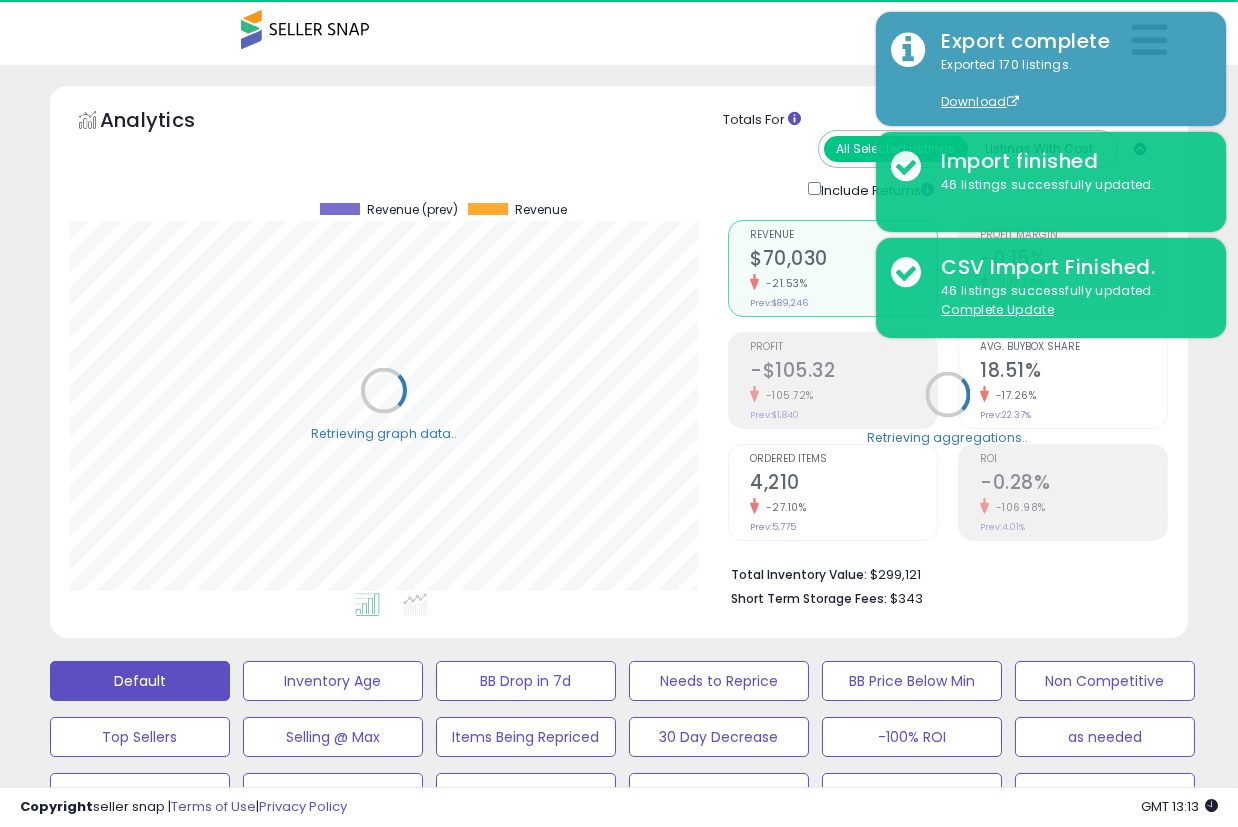 select on "**" 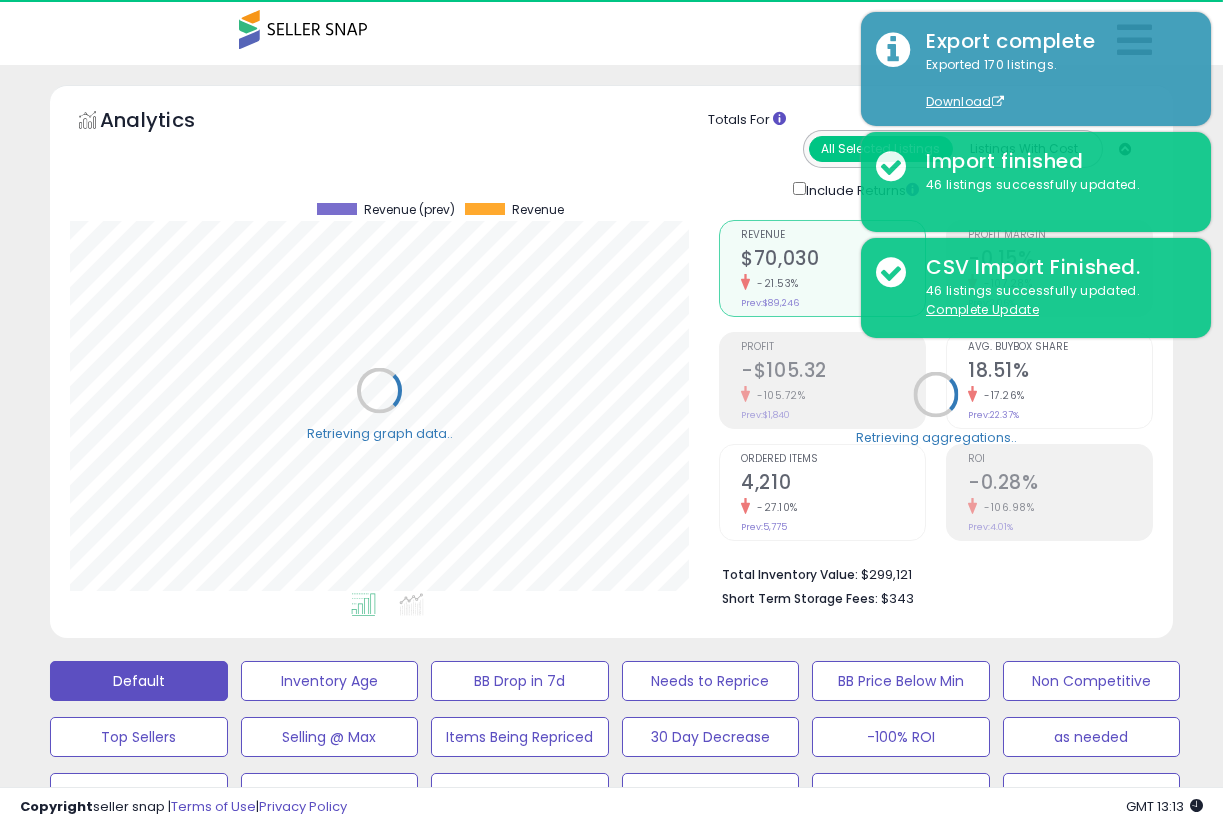 scroll, scrollTop: 410, scrollLeft: 648, axis: both 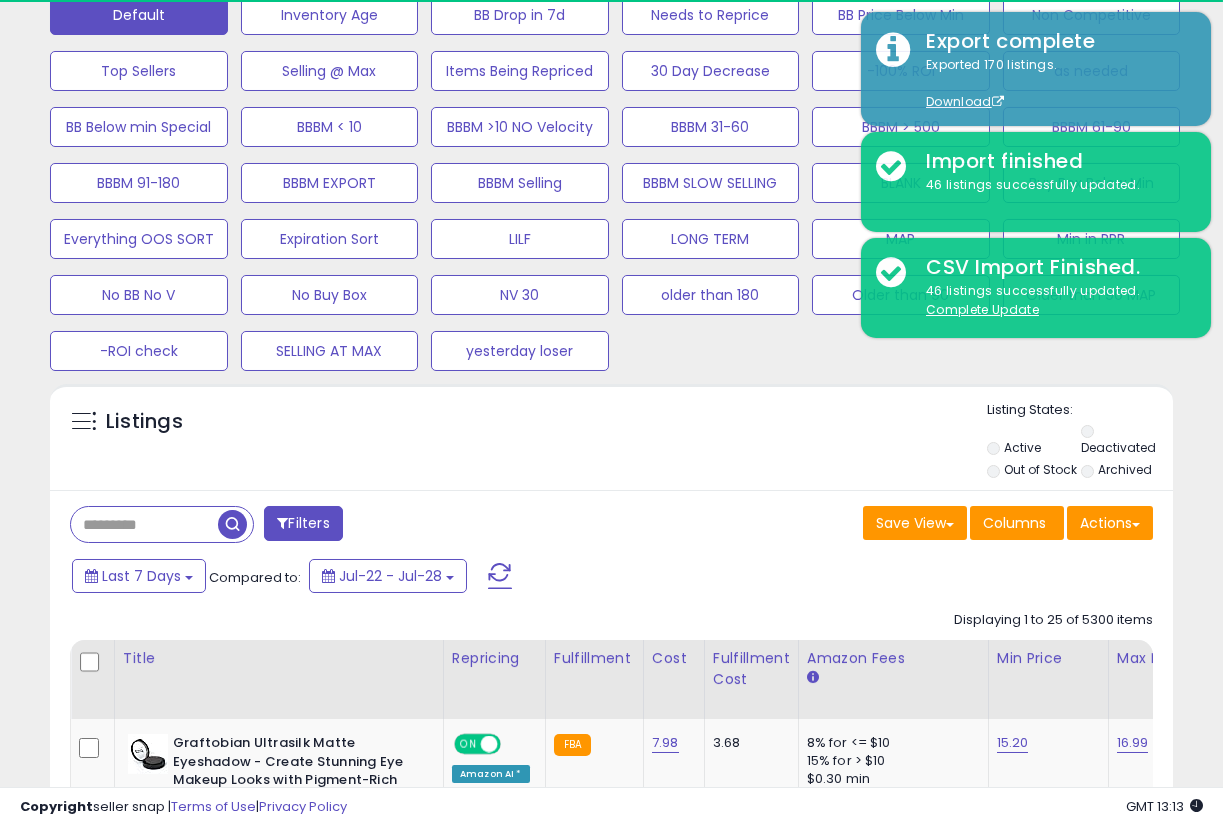 click on "Filters
Save View
Save As New View" at bounding box center (611, 2671) 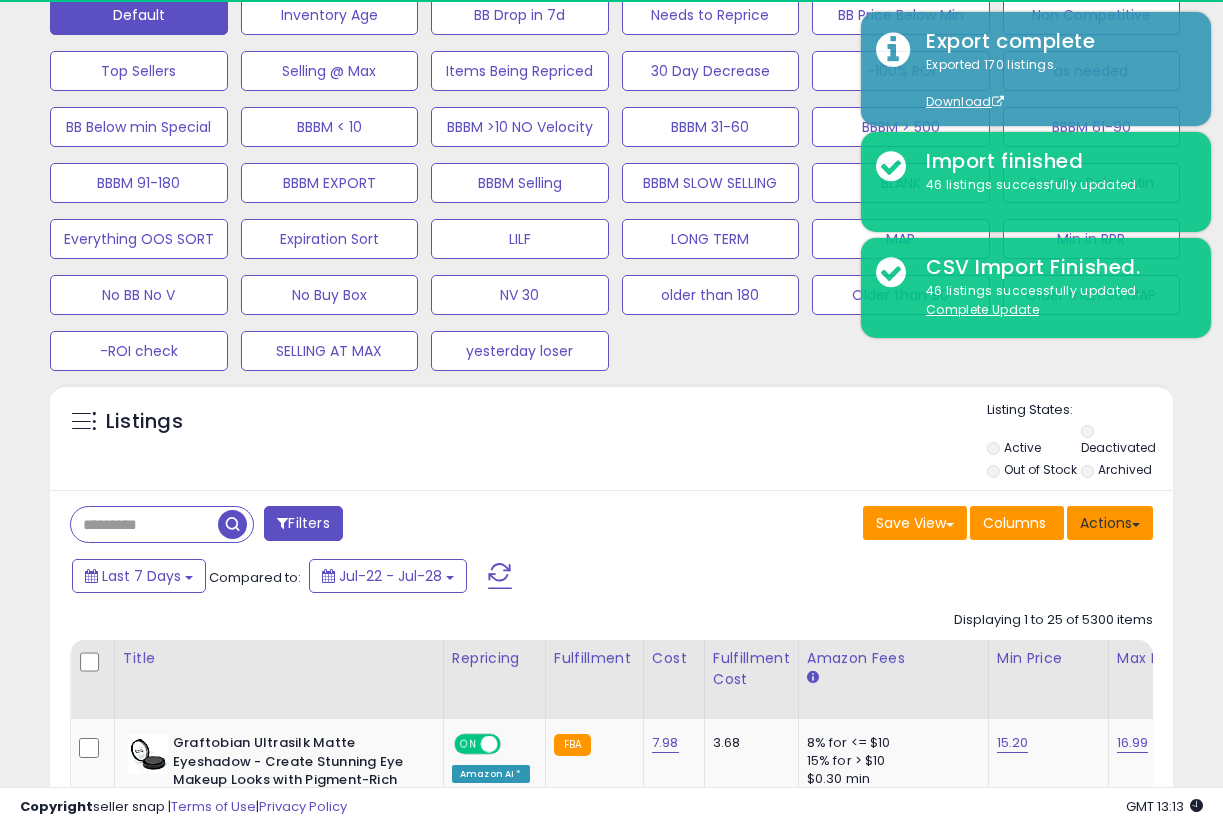 click on "Actions" at bounding box center (1110, 523) 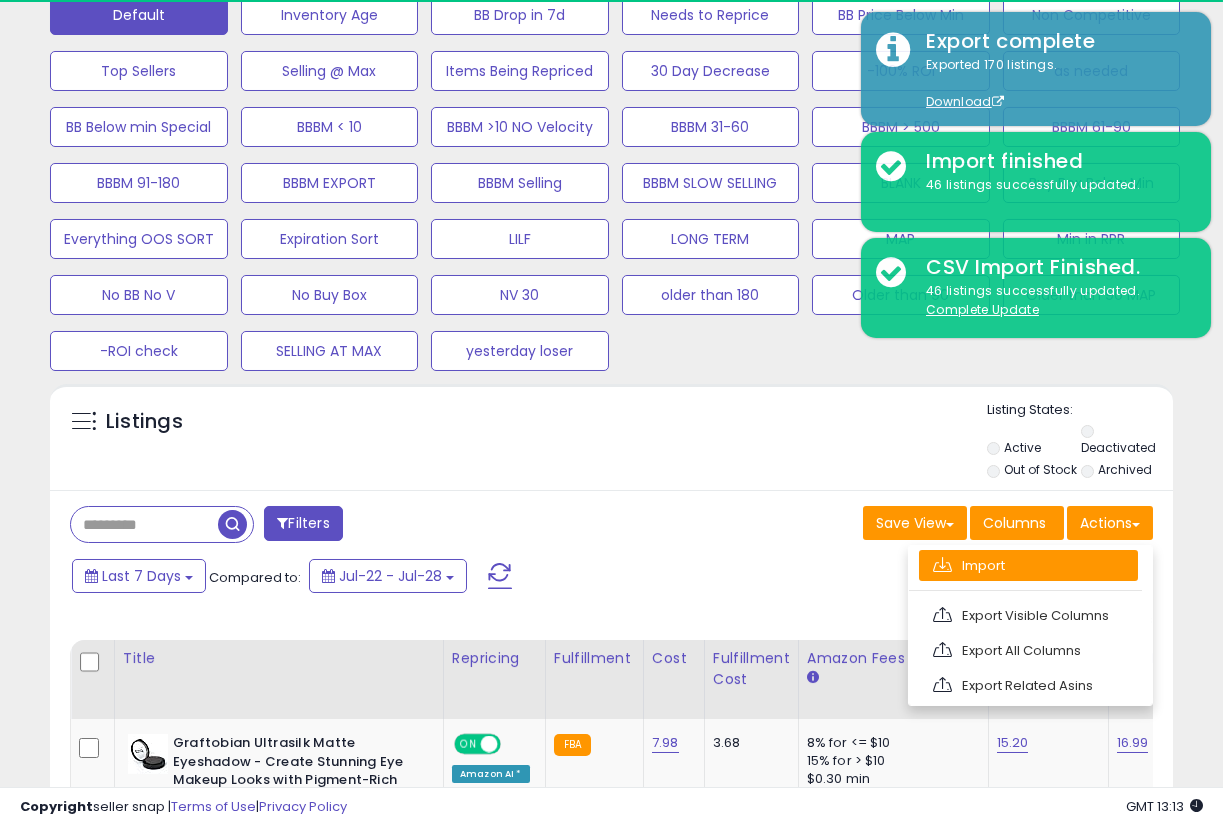click on "Import" at bounding box center (1028, 565) 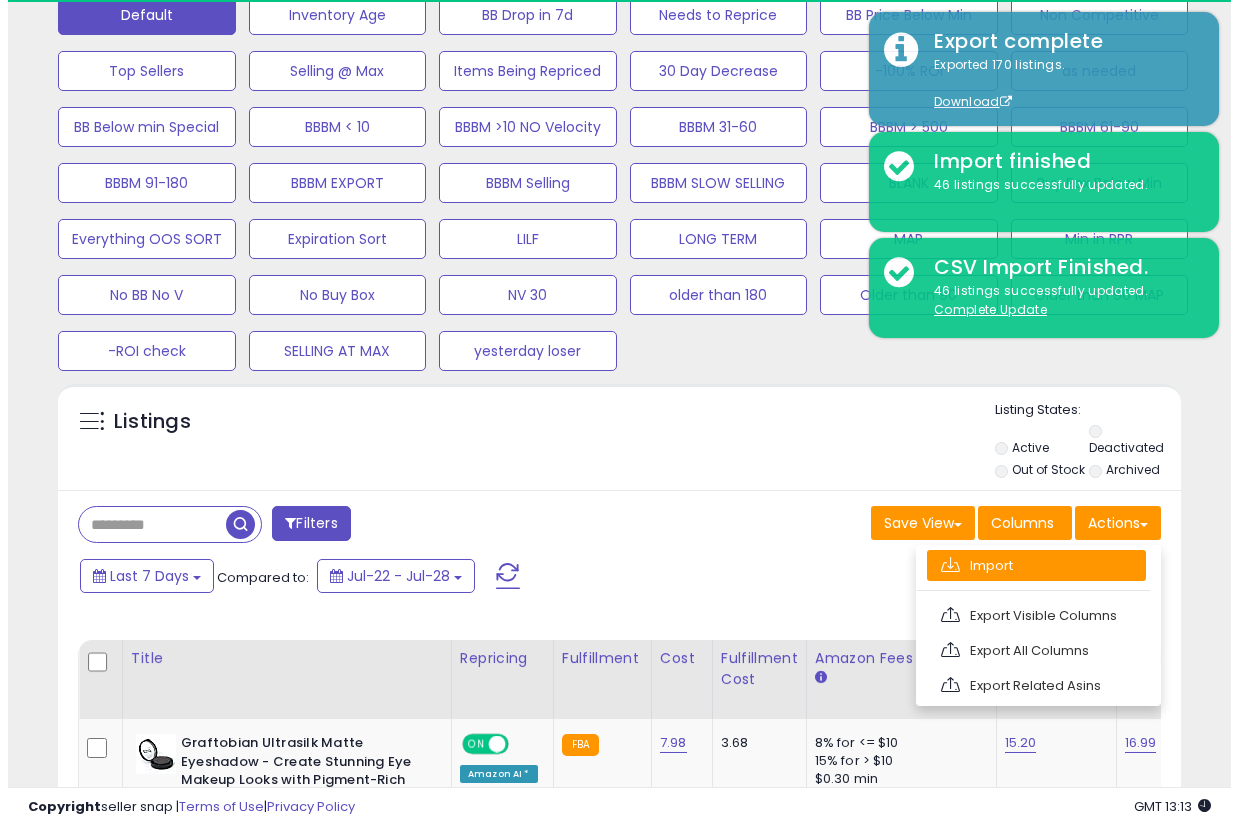 scroll, scrollTop: 999590, scrollLeft: 999341, axis: both 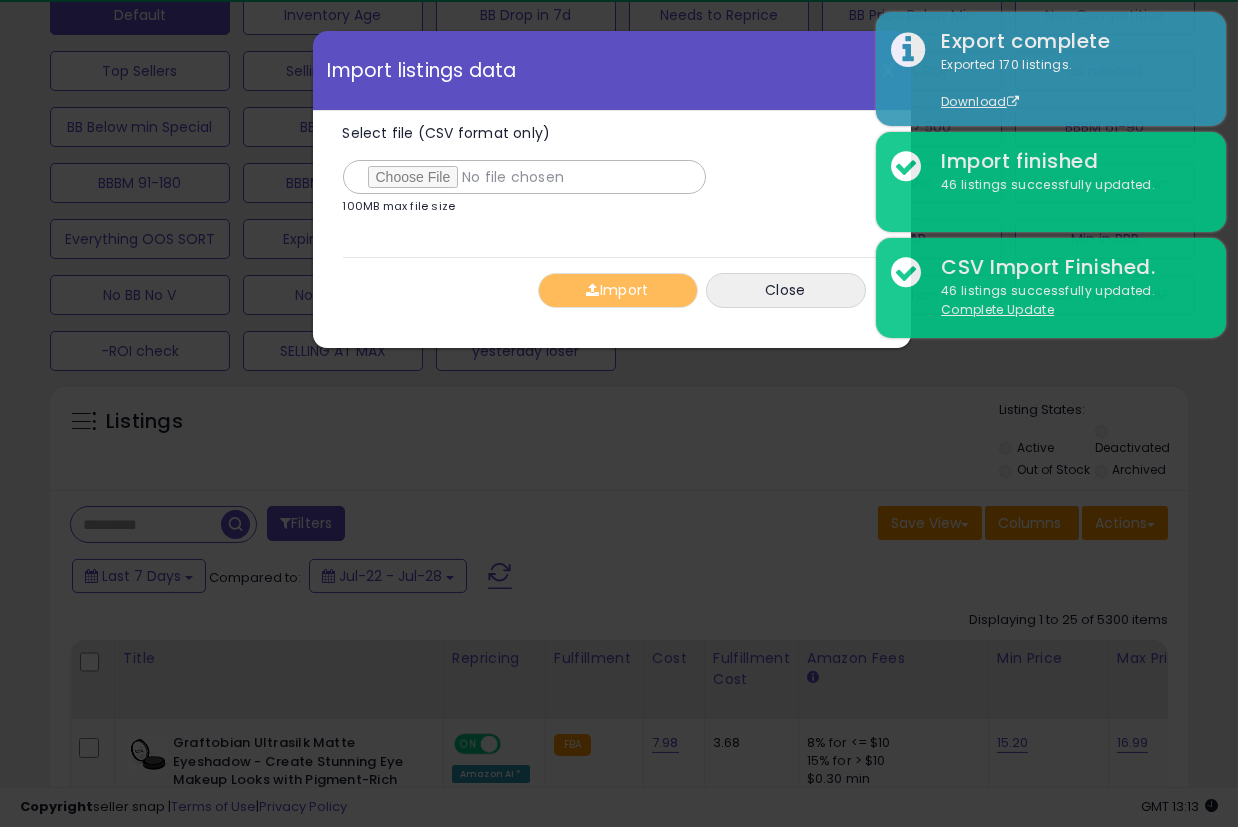 click on "X Close
Import listings data
Select file (CSV format only)
100MB max file size
0%
Import
Close" 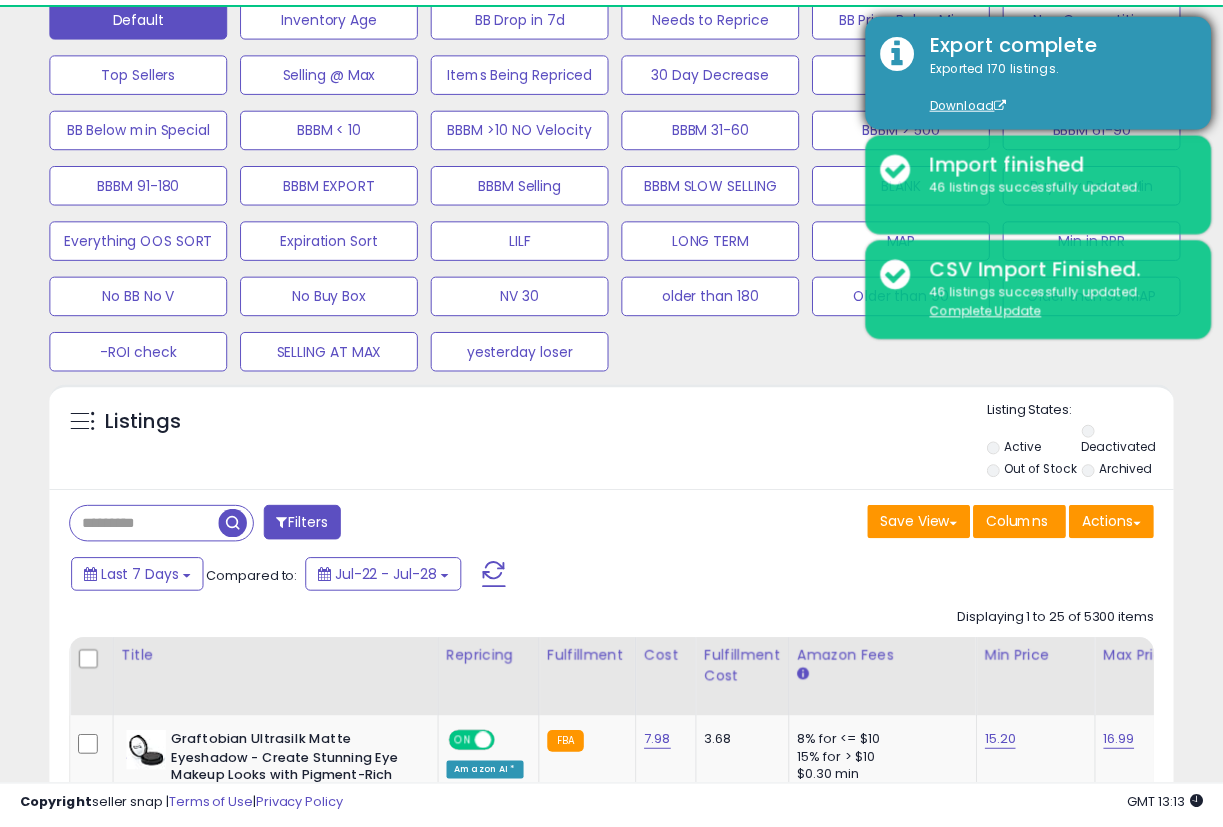 scroll, scrollTop: 410, scrollLeft: 648, axis: both 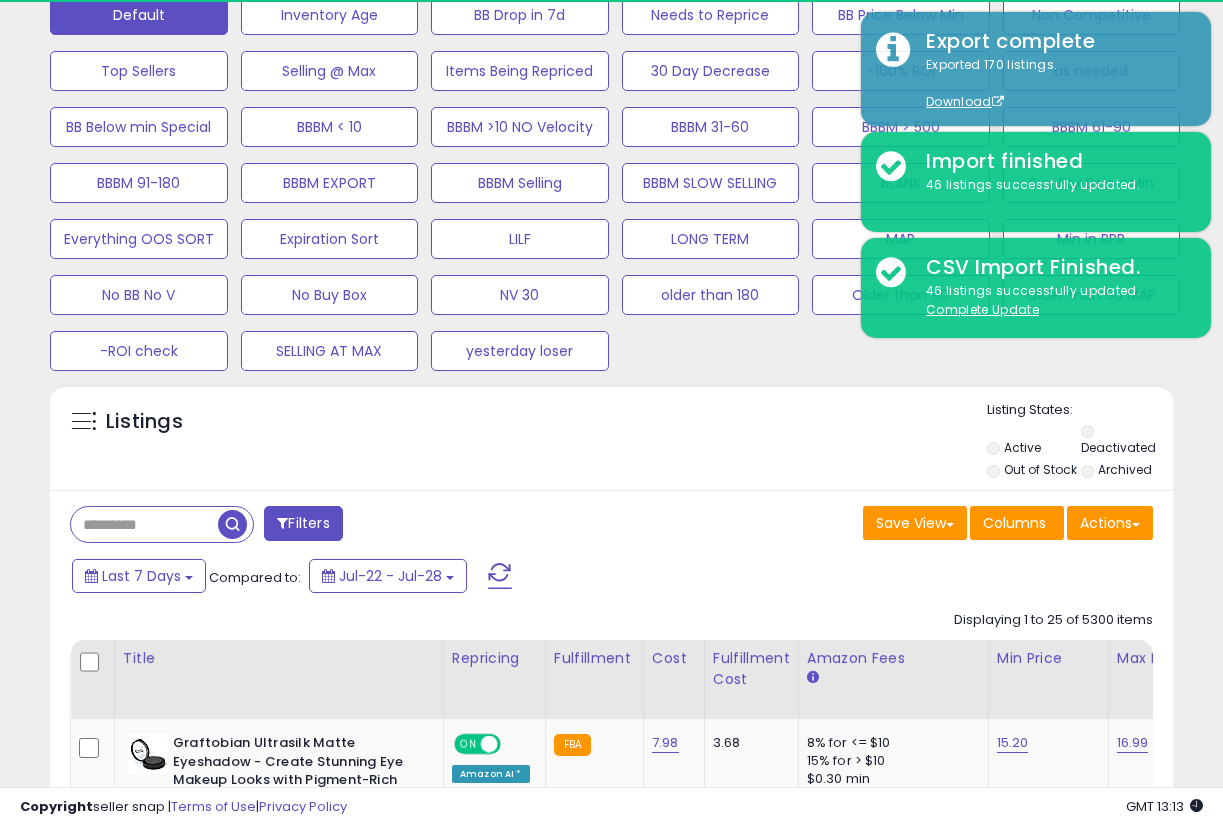 click on "Filters
Save View
Save As New View" at bounding box center [611, 2671] 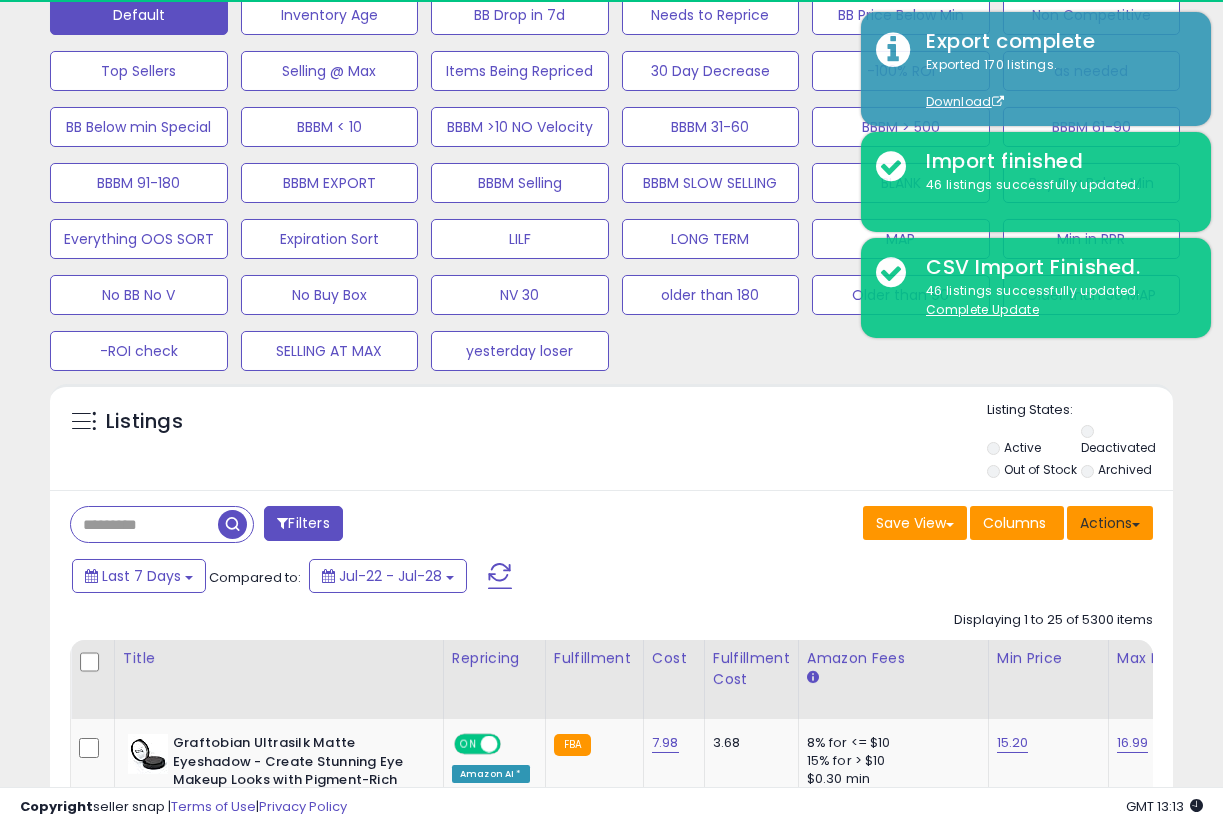 click on "Actions" at bounding box center (1110, 523) 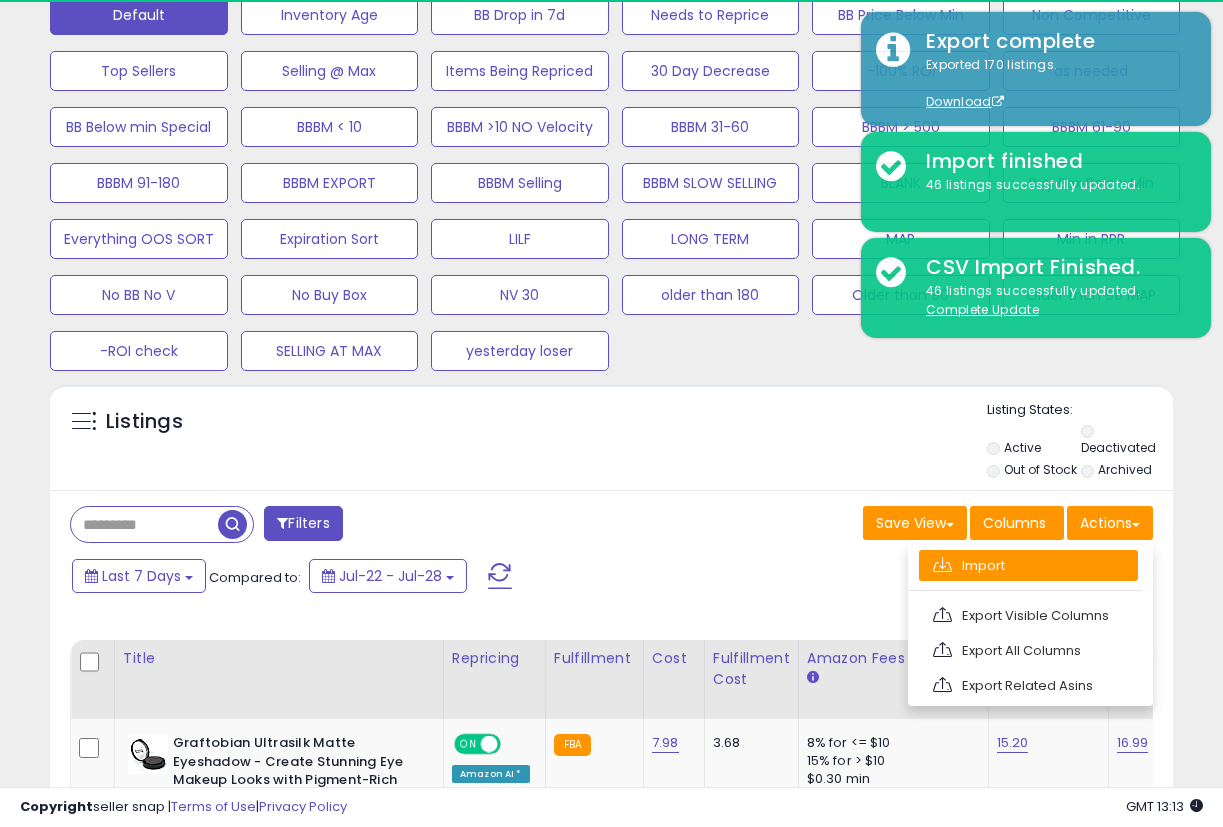 click on "Import" at bounding box center [1028, 565] 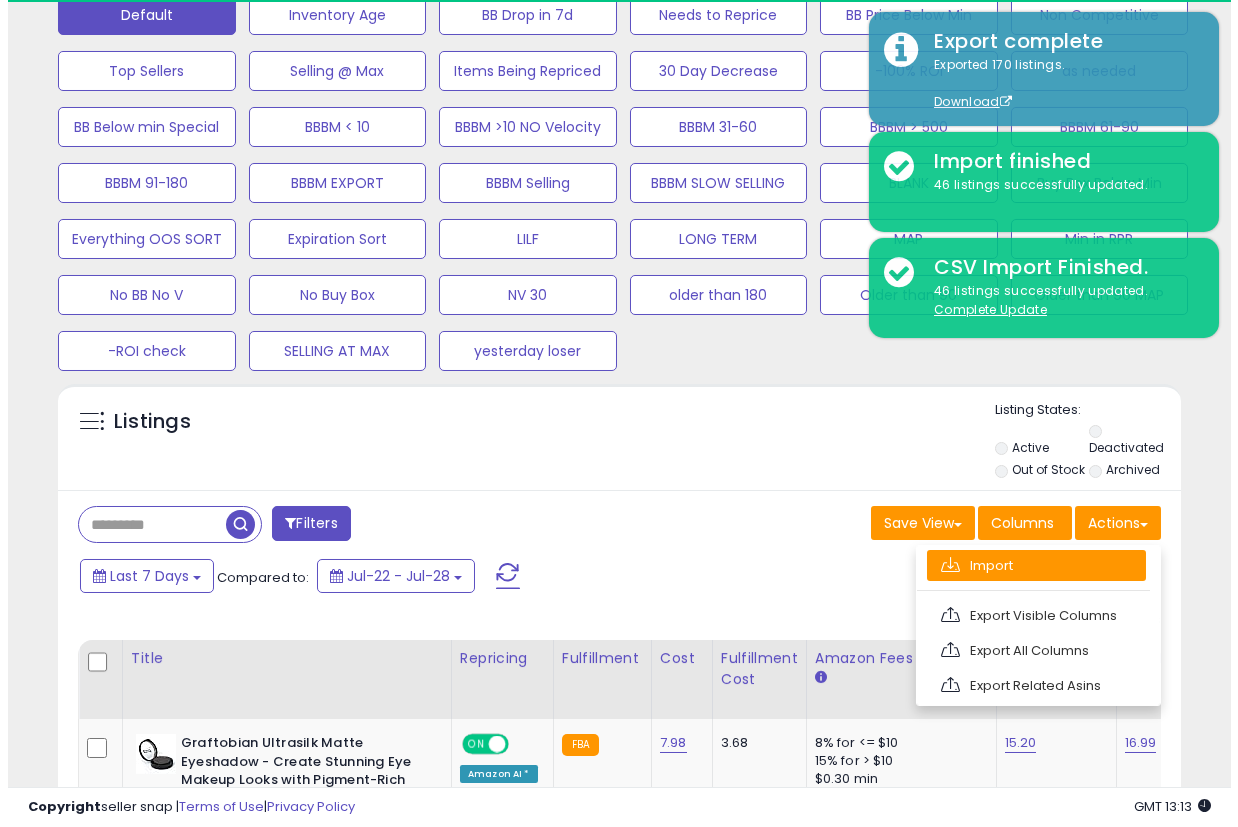 scroll, scrollTop: 999590, scrollLeft: 999341, axis: both 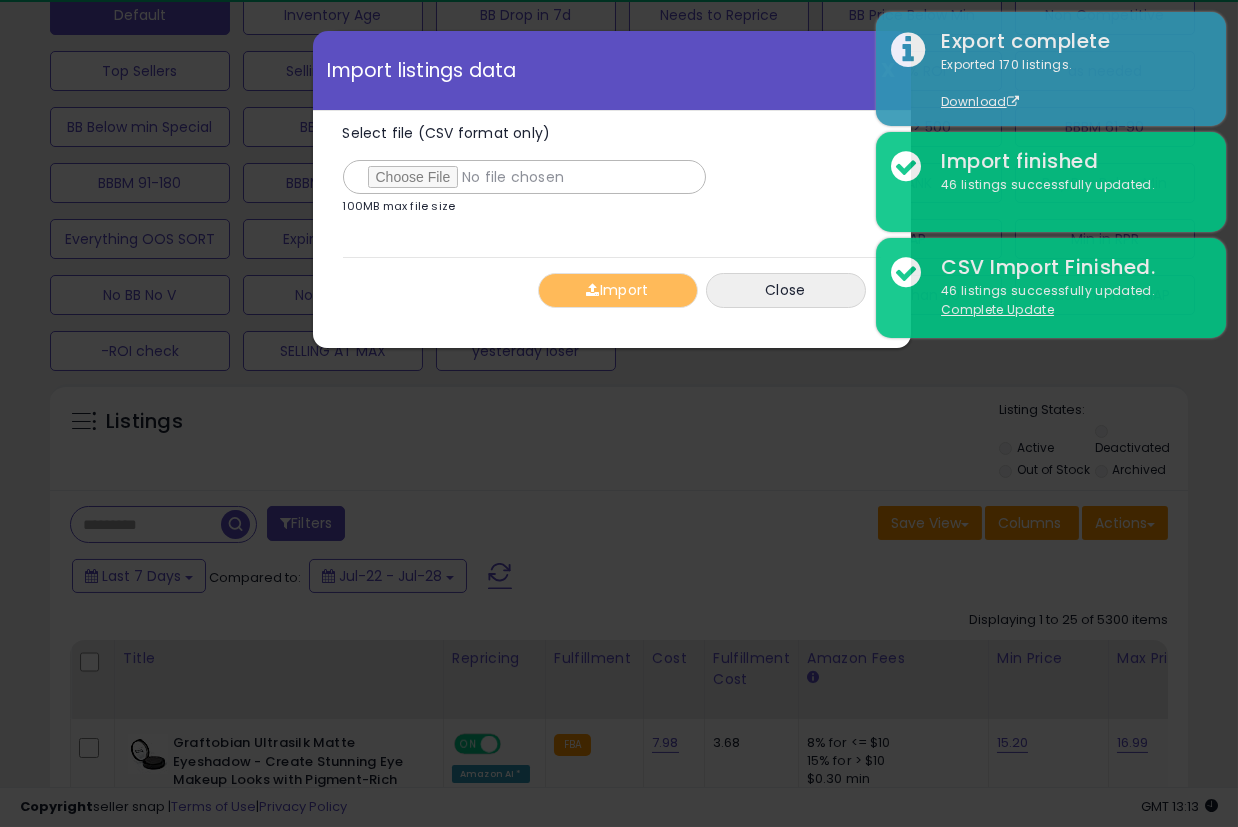 type on "**********" 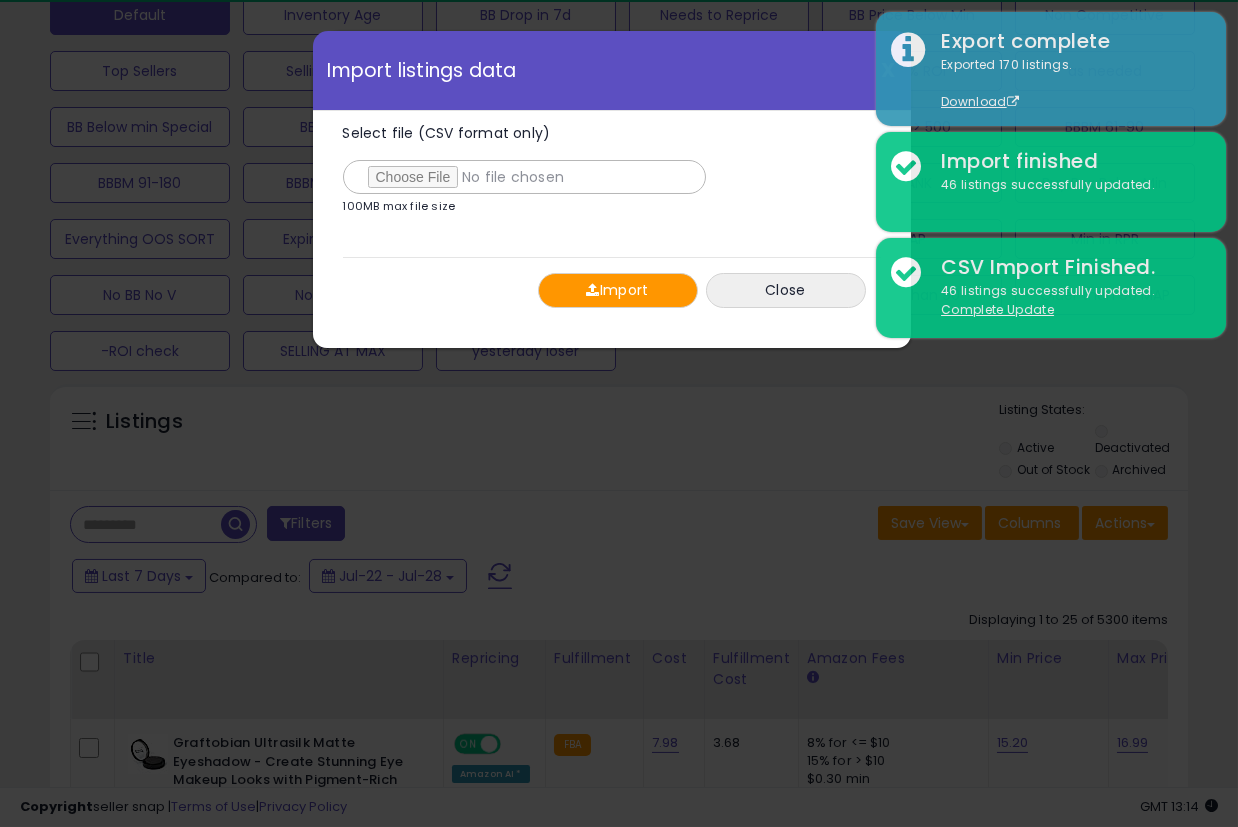scroll, scrollTop: 999590, scrollLeft: 999341, axis: both 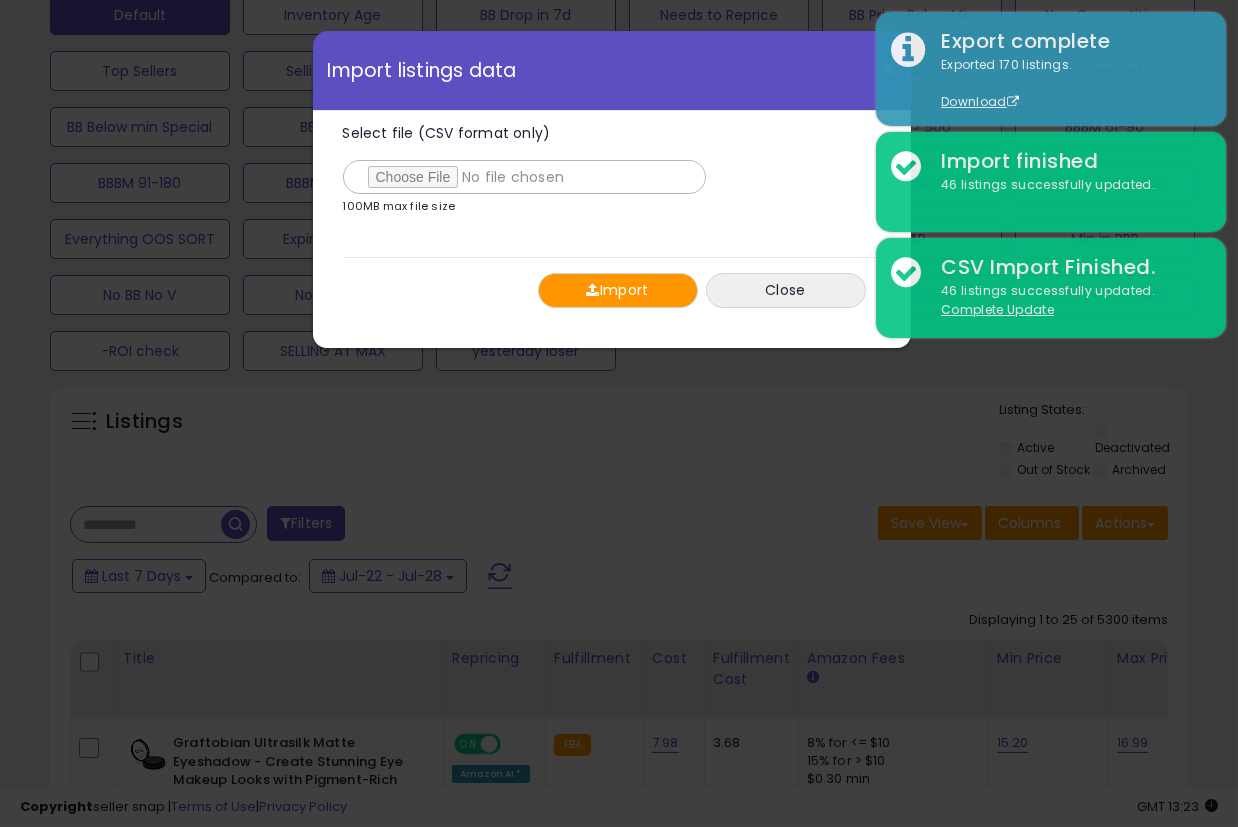click at bounding box center [592, 290] 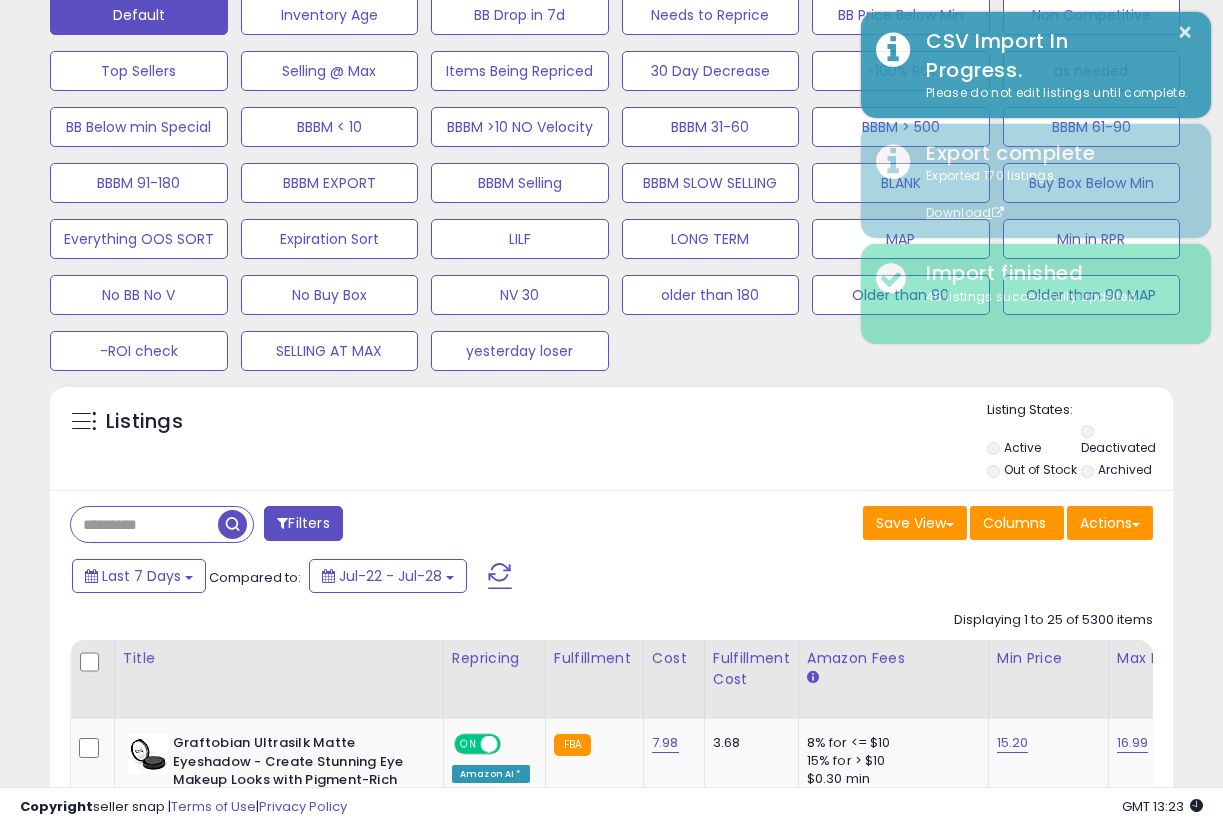 scroll, scrollTop: 410, scrollLeft: 648, axis: both 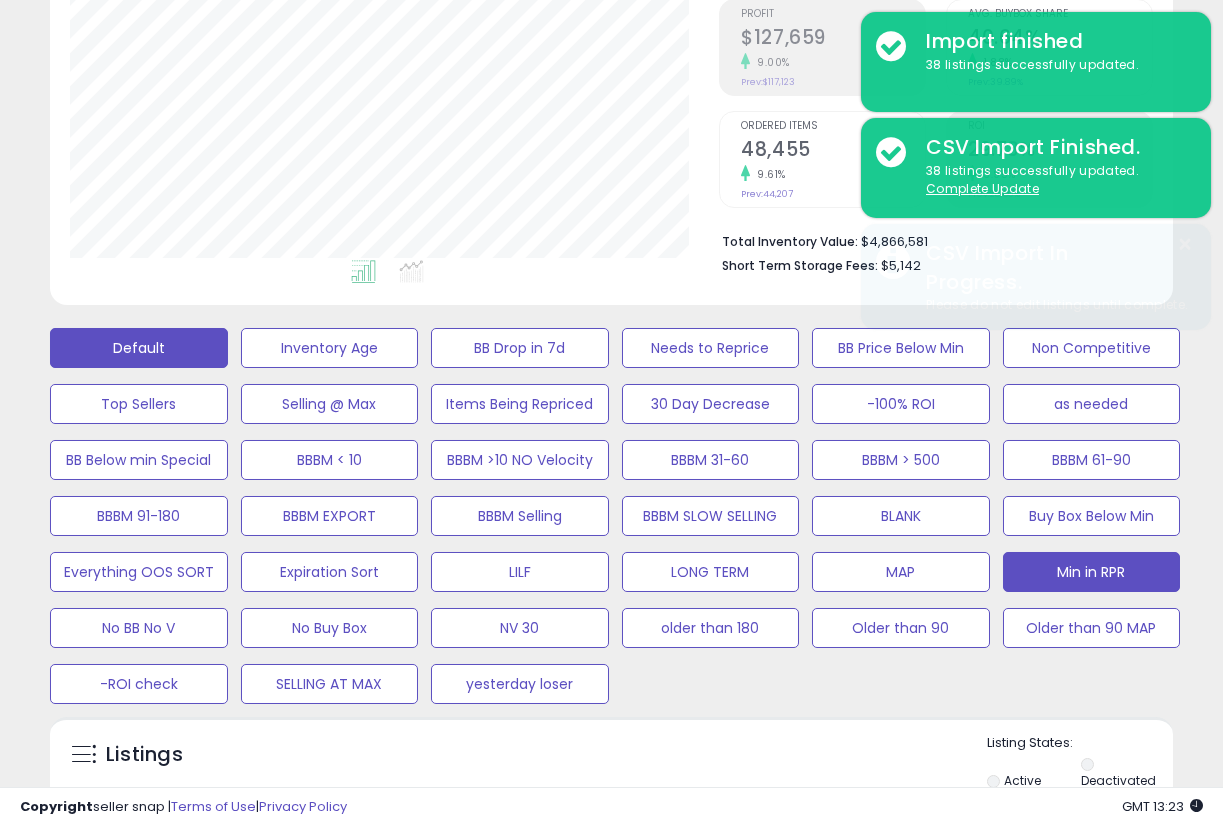 click on "Min in RPR" at bounding box center [330, 348] 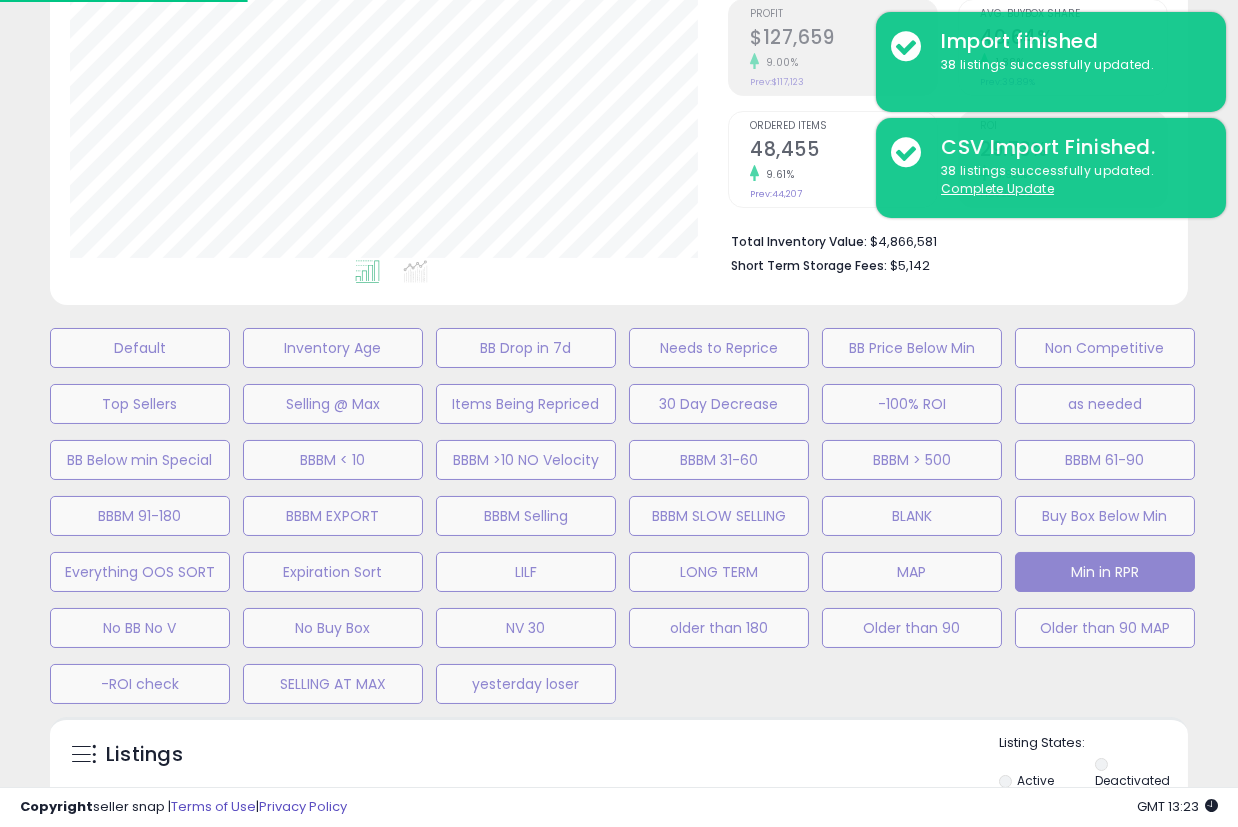 scroll, scrollTop: 999590, scrollLeft: 999341, axis: both 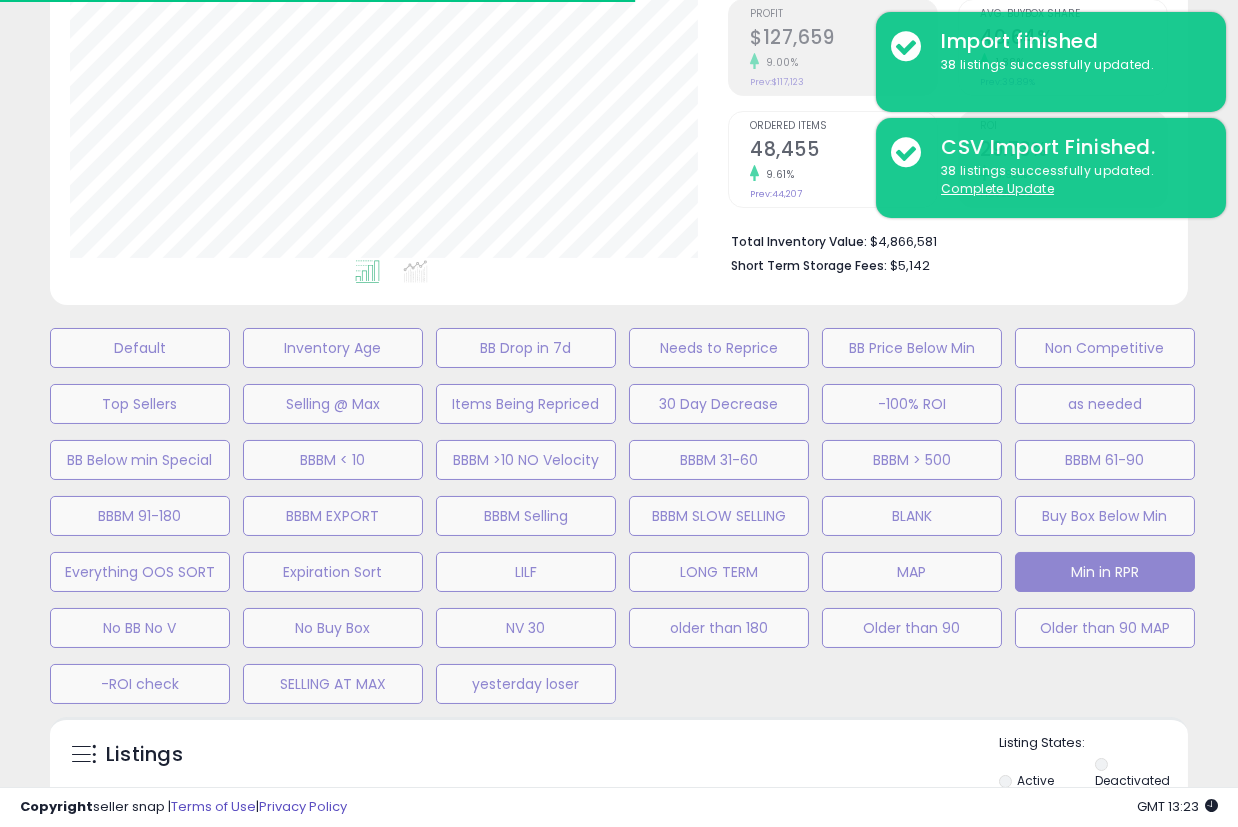select on "**" 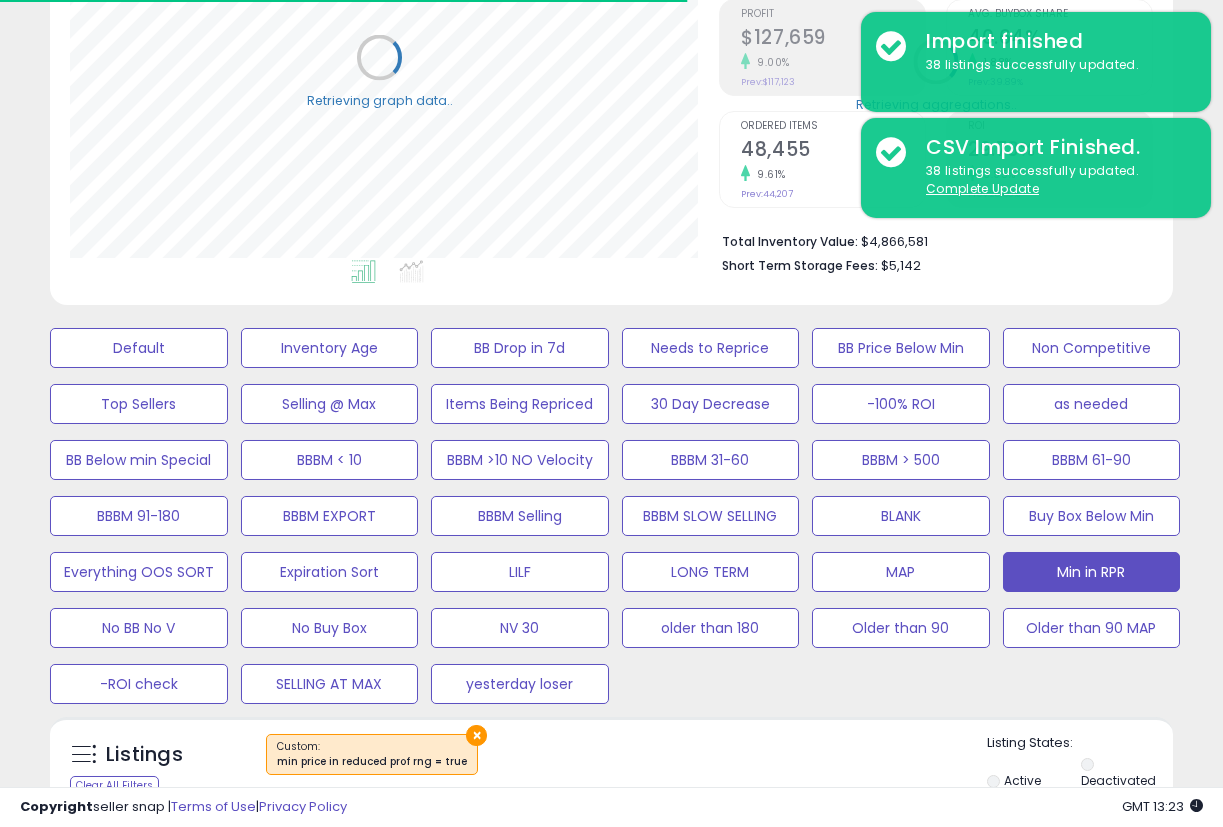 scroll, scrollTop: 410, scrollLeft: 648, axis: both 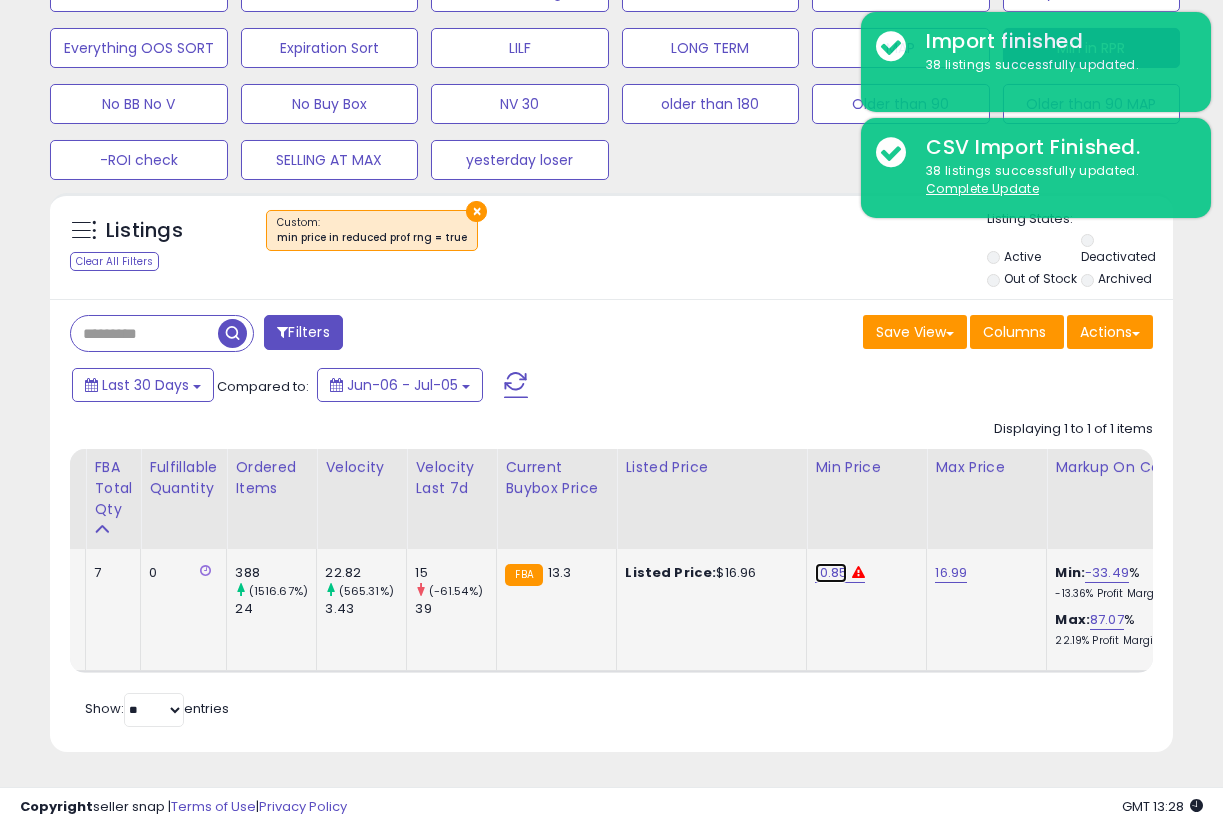 click on "10.85" at bounding box center (831, 573) 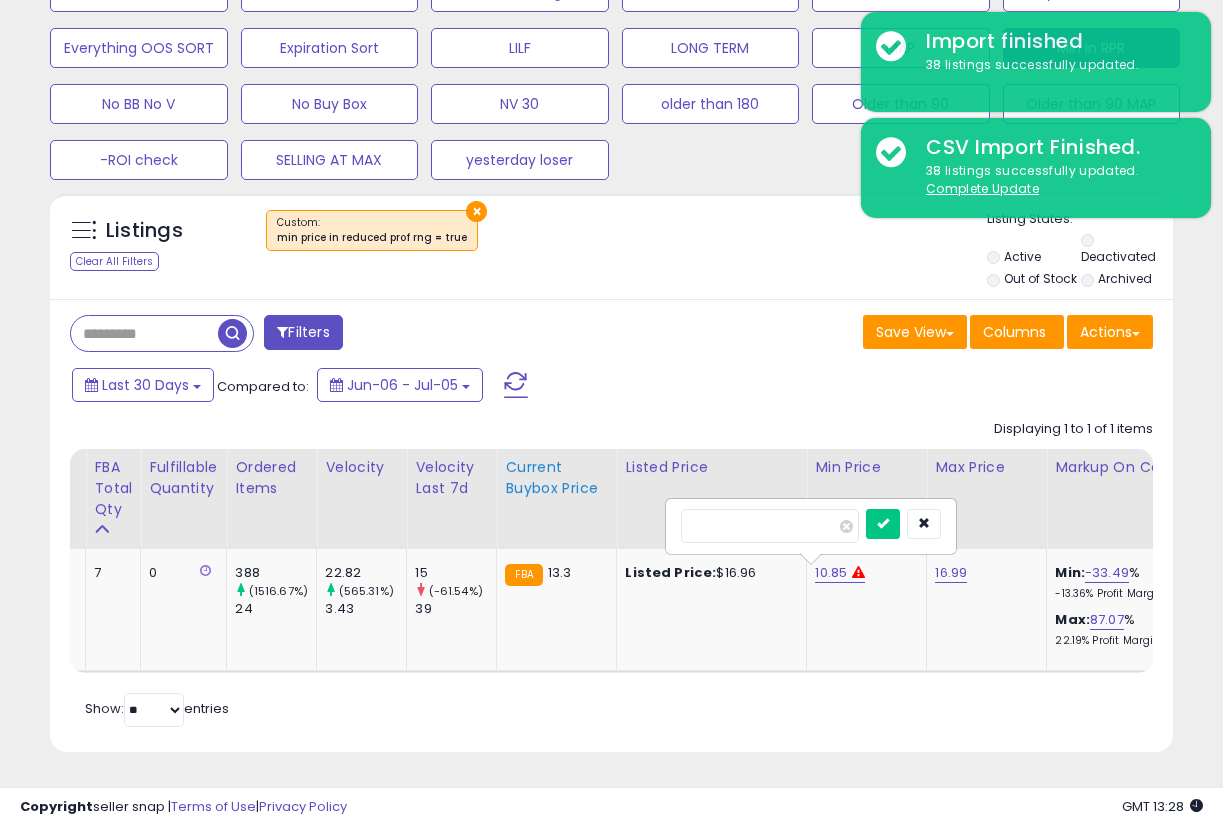drag, startPoint x: 743, startPoint y: 513, endPoint x: 607, endPoint y: 522, distance: 136.29747 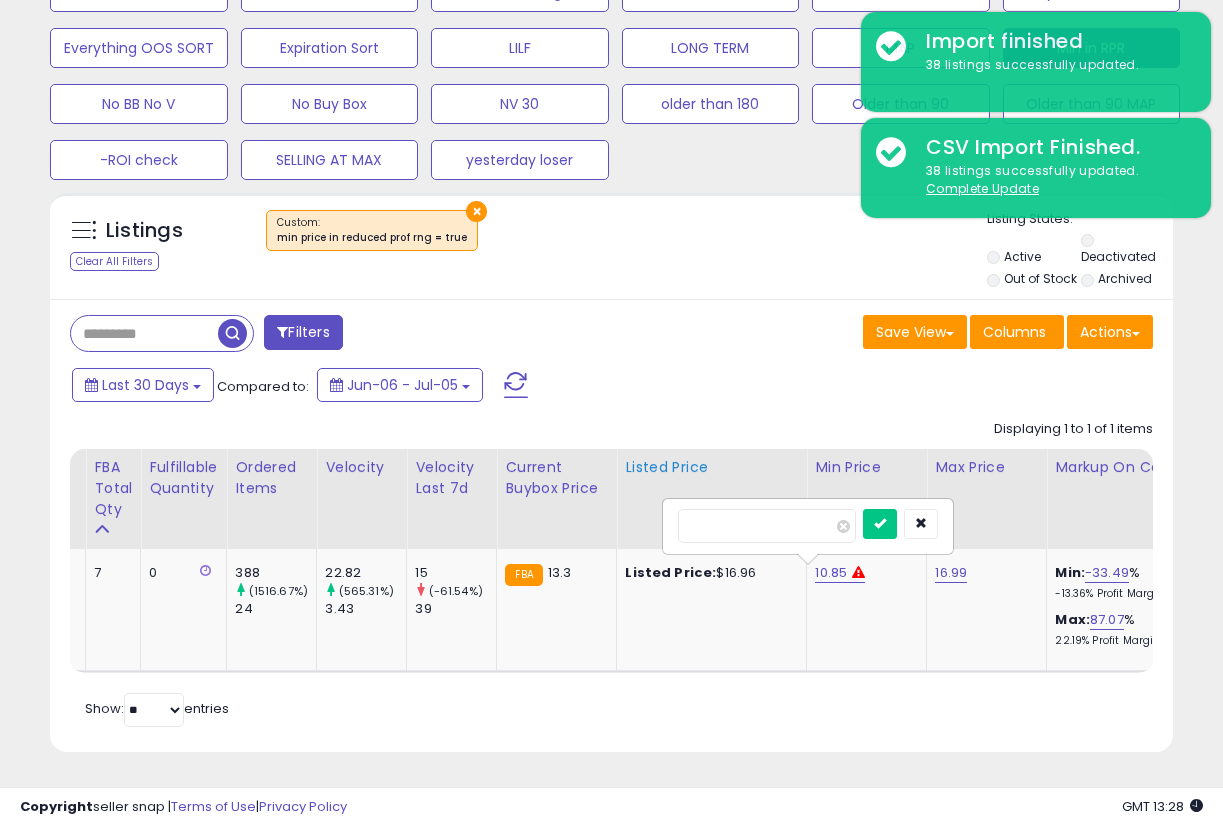 type on "*****" 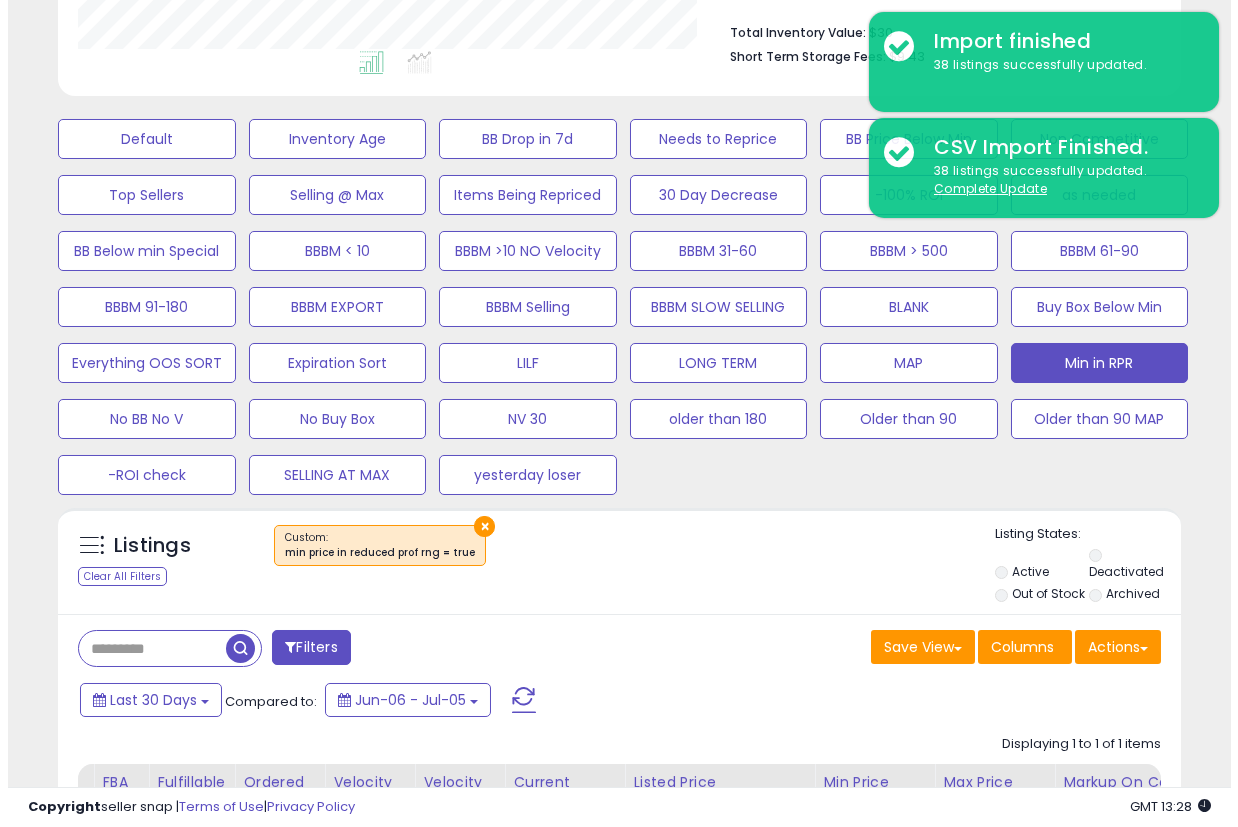 scroll, scrollTop: 523, scrollLeft: 0, axis: vertical 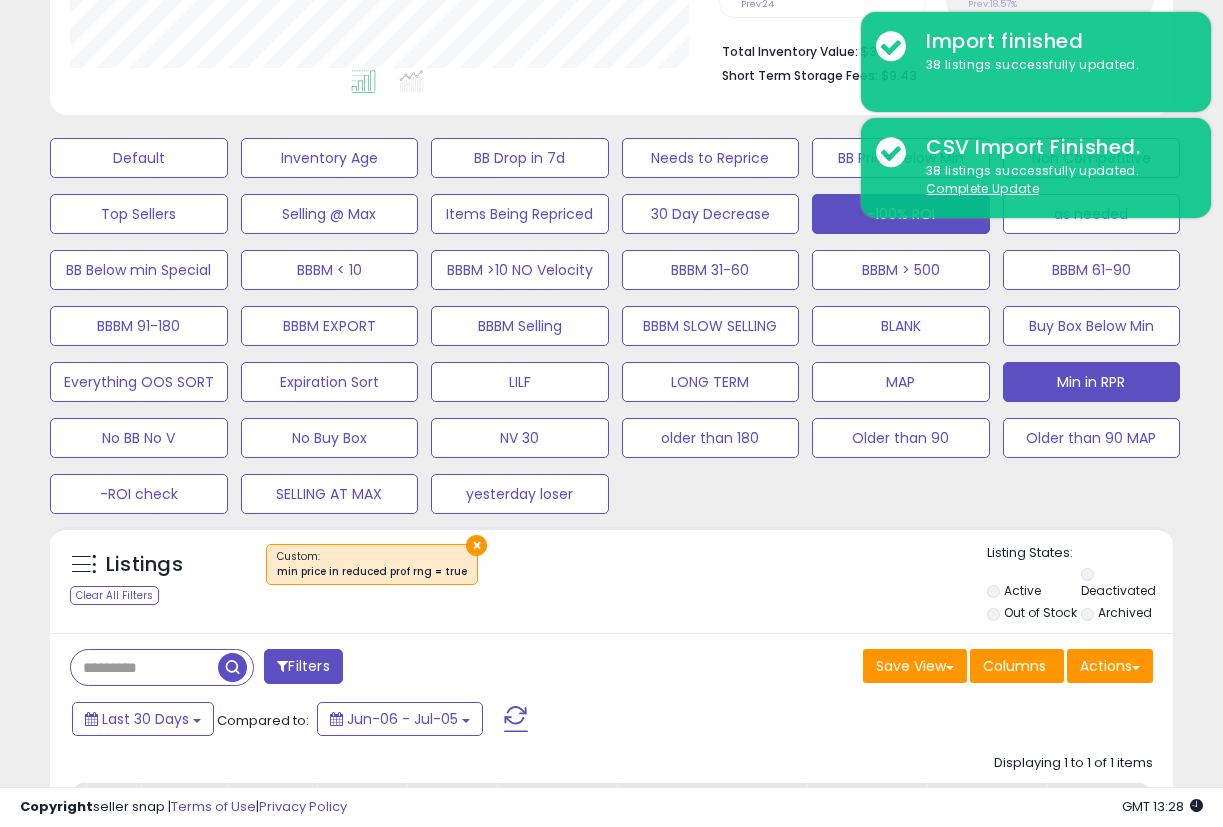 click on "-100% ROI" at bounding box center [139, 158] 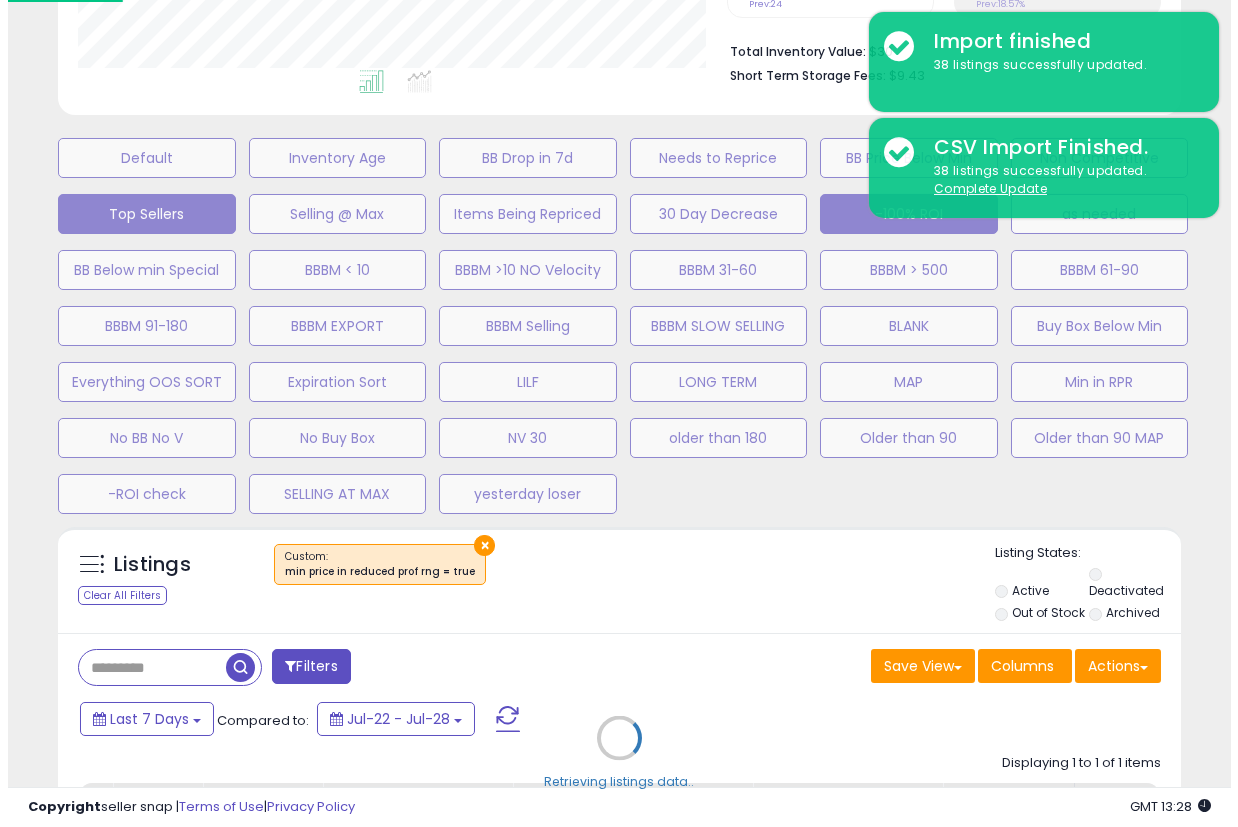 scroll, scrollTop: 999590, scrollLeft: 999341, axis: both 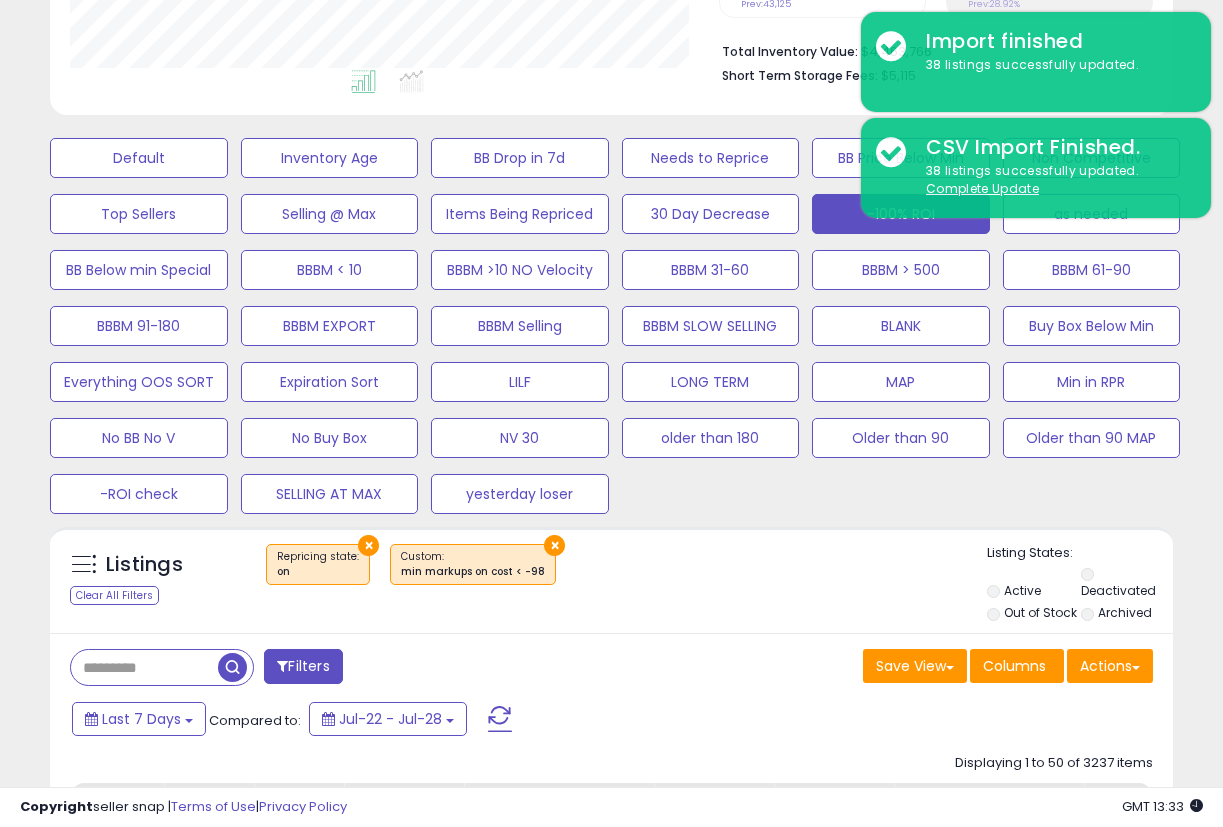 drag, startPoint x: 707, startPoint y: 525, endPoint x: 692, endPoint y: 521, distance: 15.524175 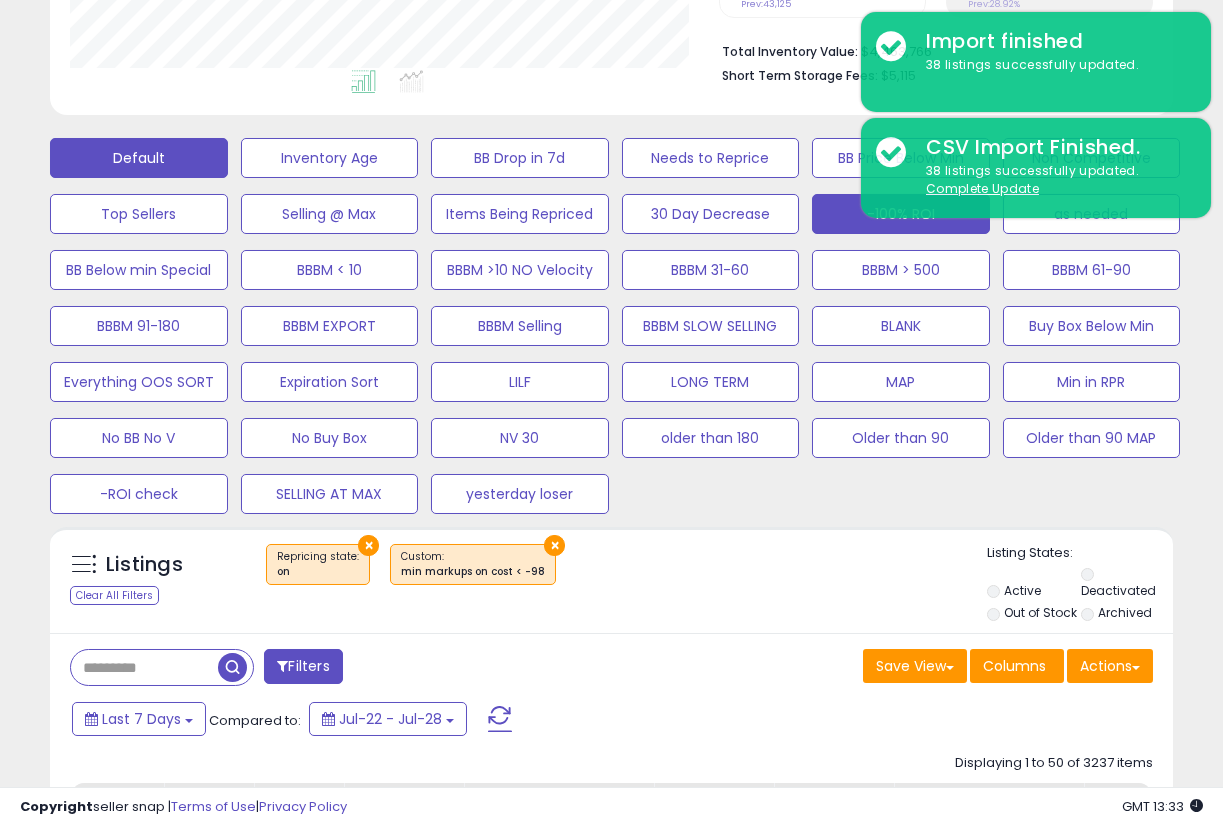 click on "Default" at bounding box center [139, 158] 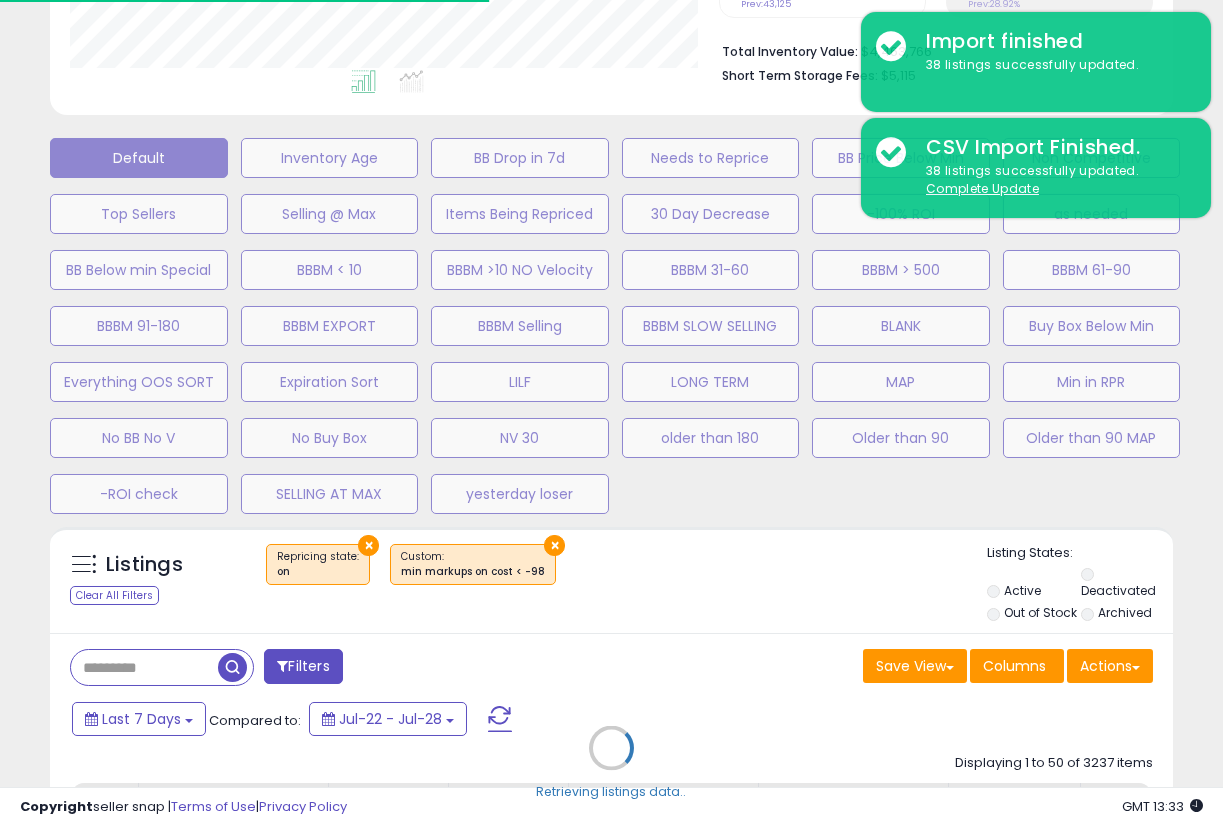 select on "**" 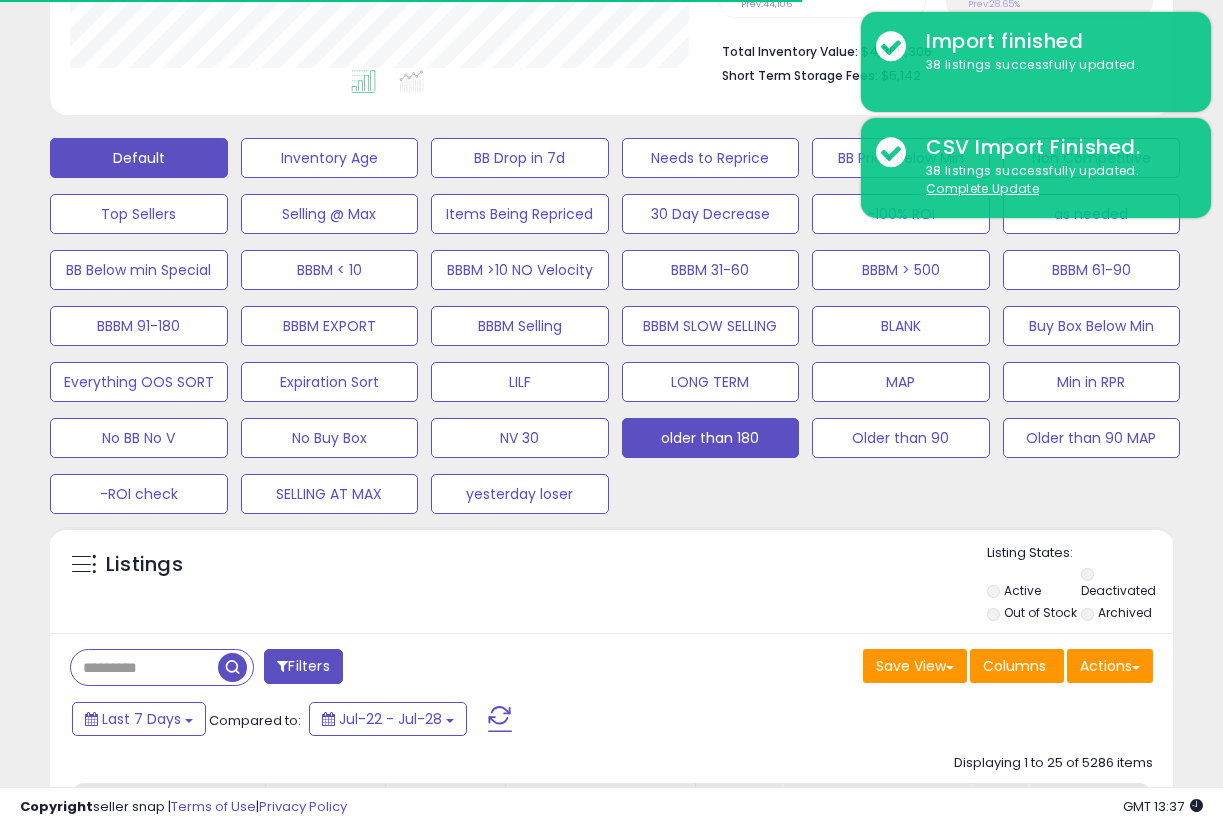 scroll, scrollTop: 999590, scrollLeft: 999350, axis: both 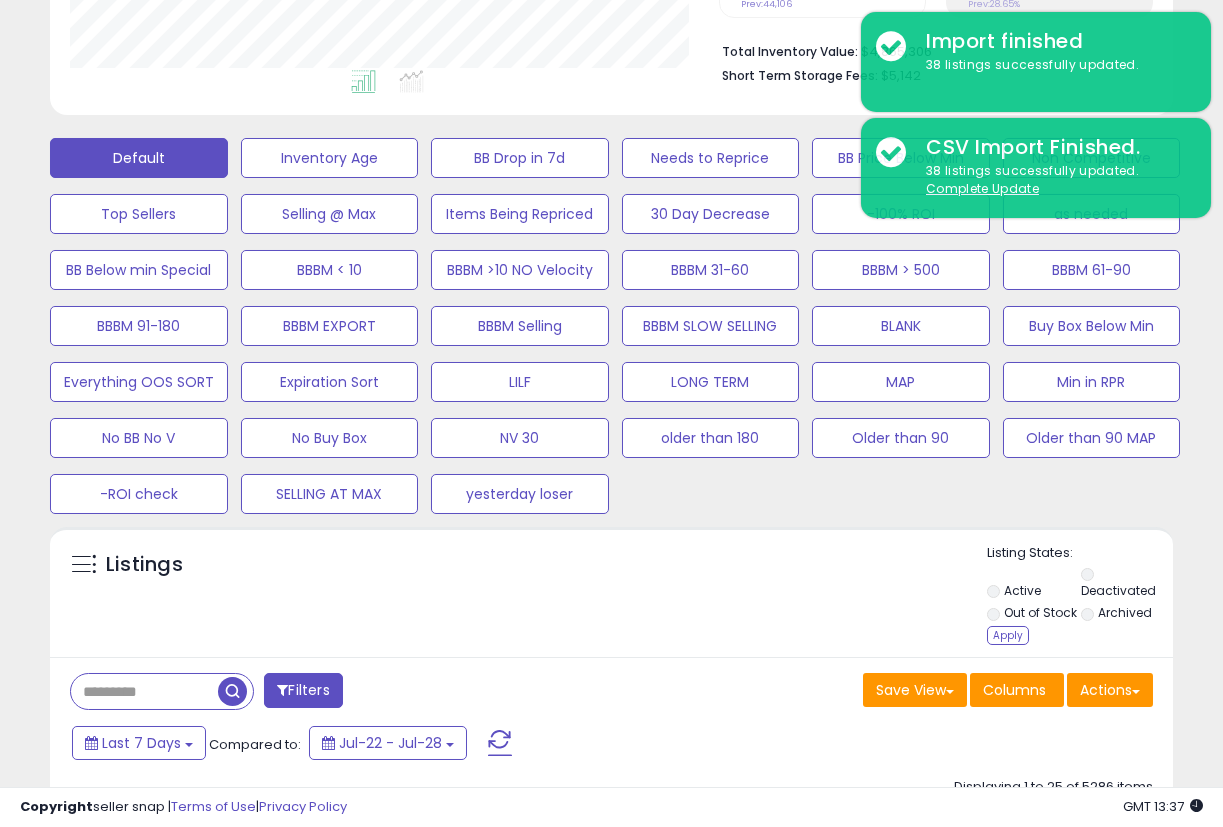 drag, startPoint x: 829, startPoint y: 590, endPoint x: 897, endPoint y: 569, distance: 71.168816 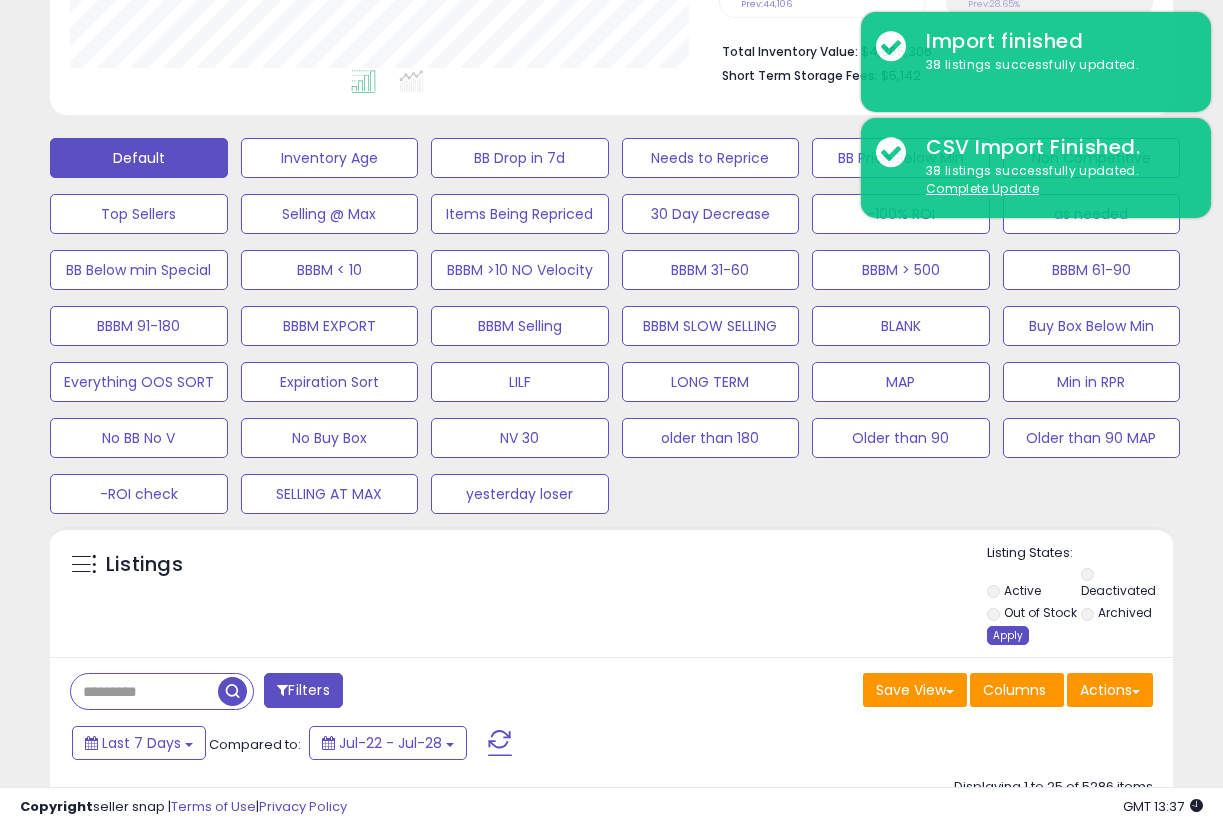 click on "Apply" at bounding box center [1008, 635] 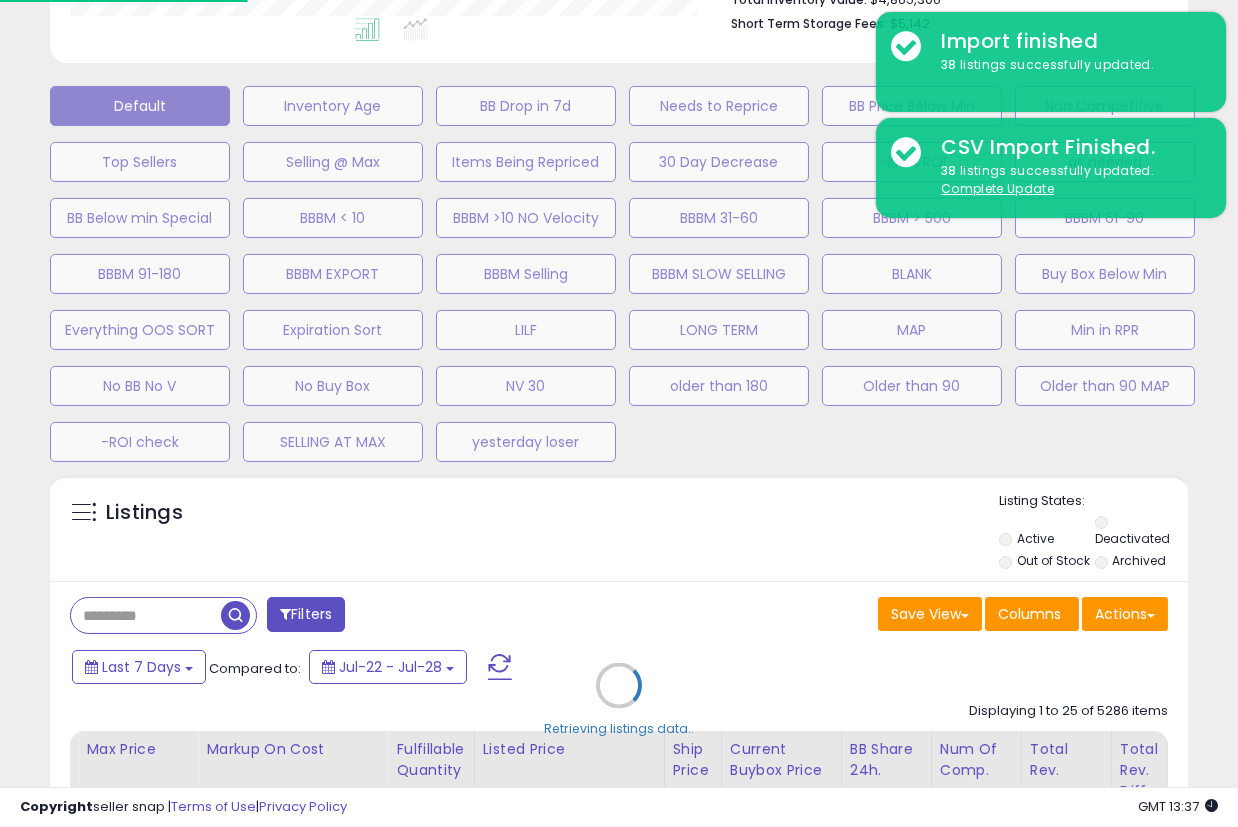 scroll, scrollTop: 733, scrollLeft: 0, axis: vertical 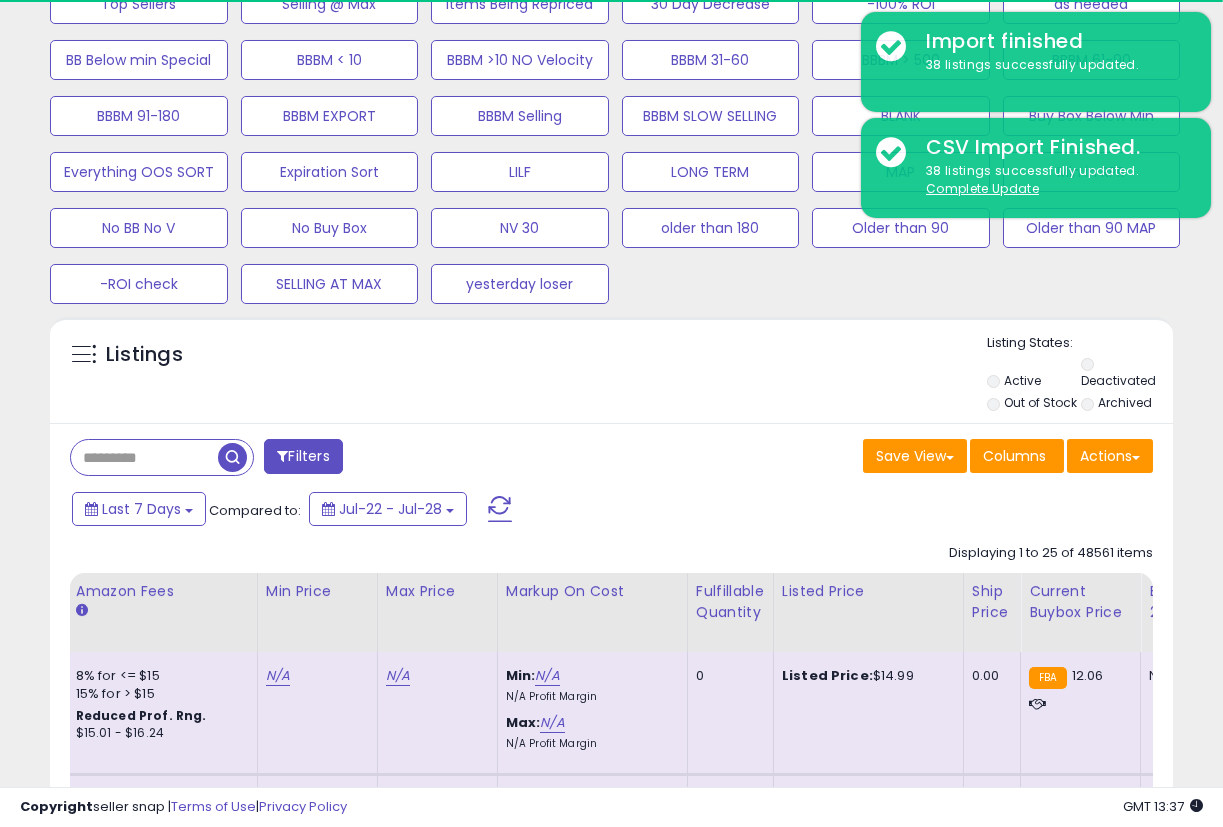 click at bounding box center [144, 457] 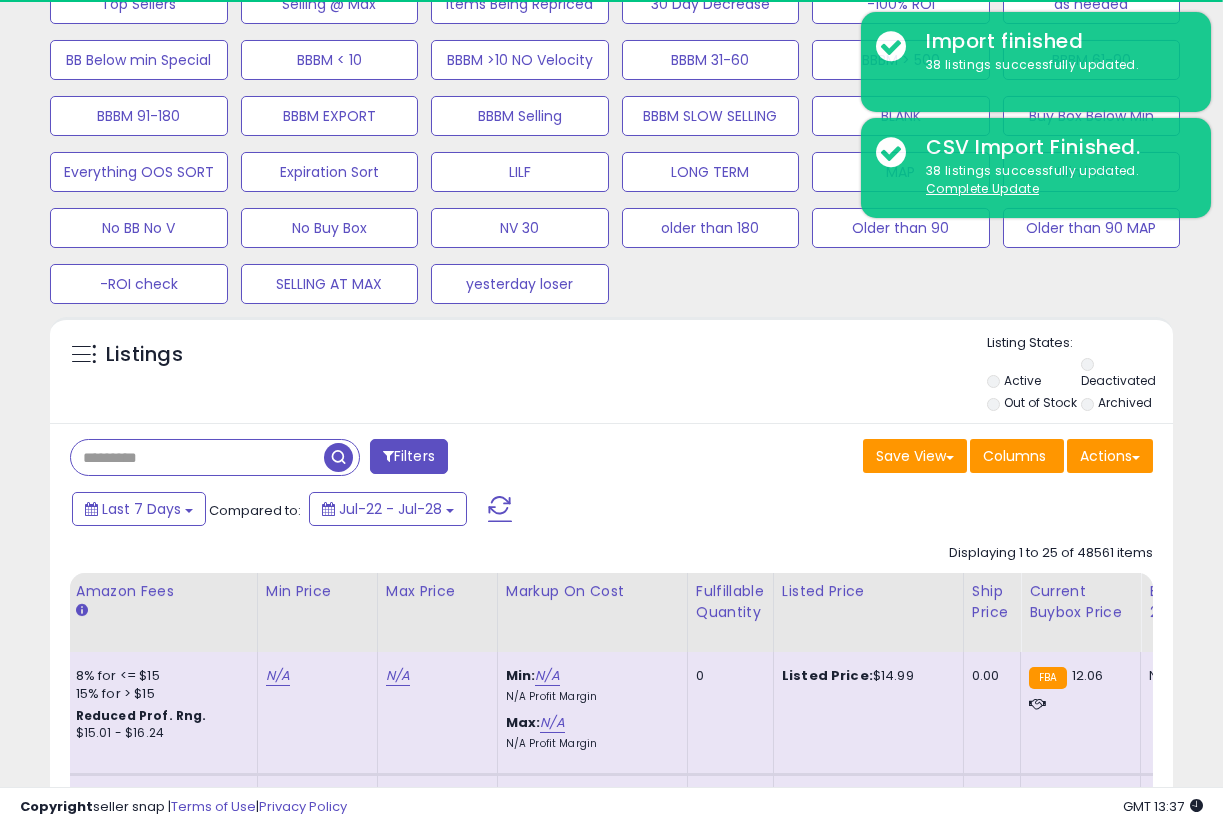 paste on "**********" 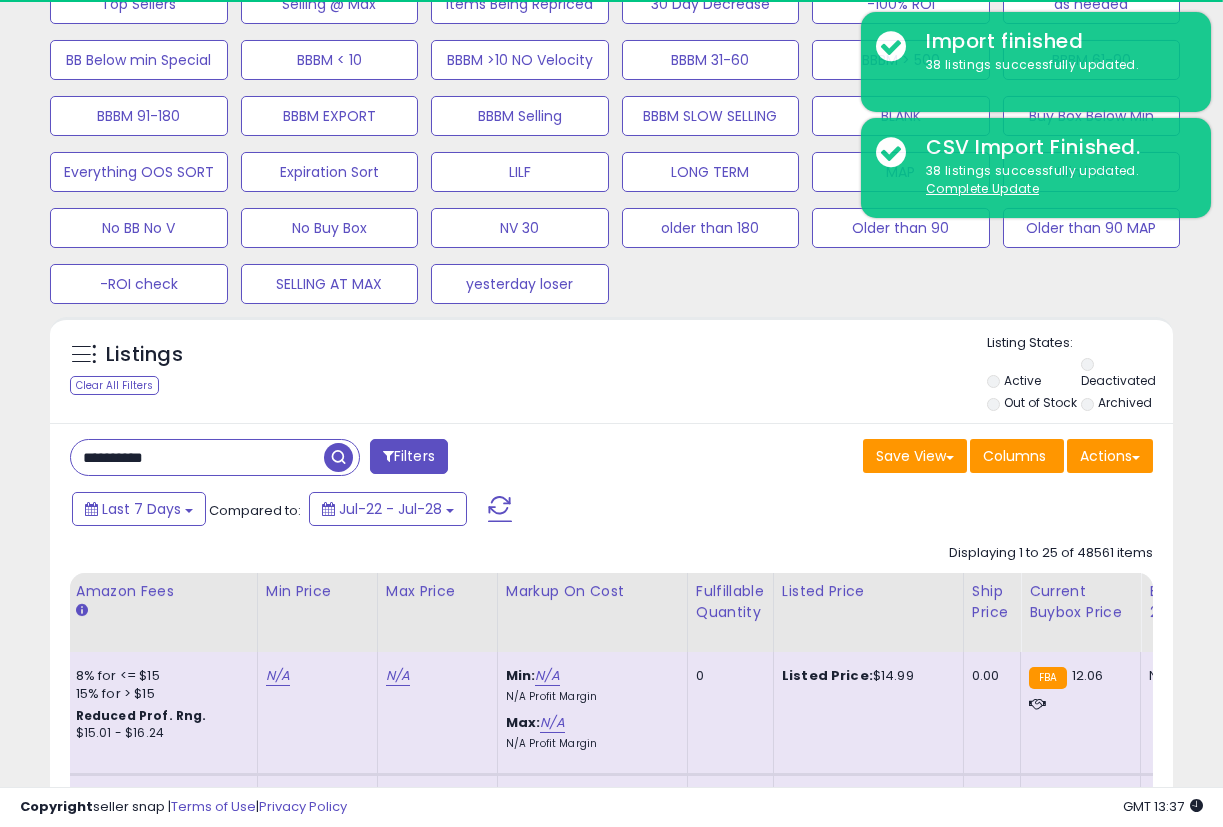 type on "**********" 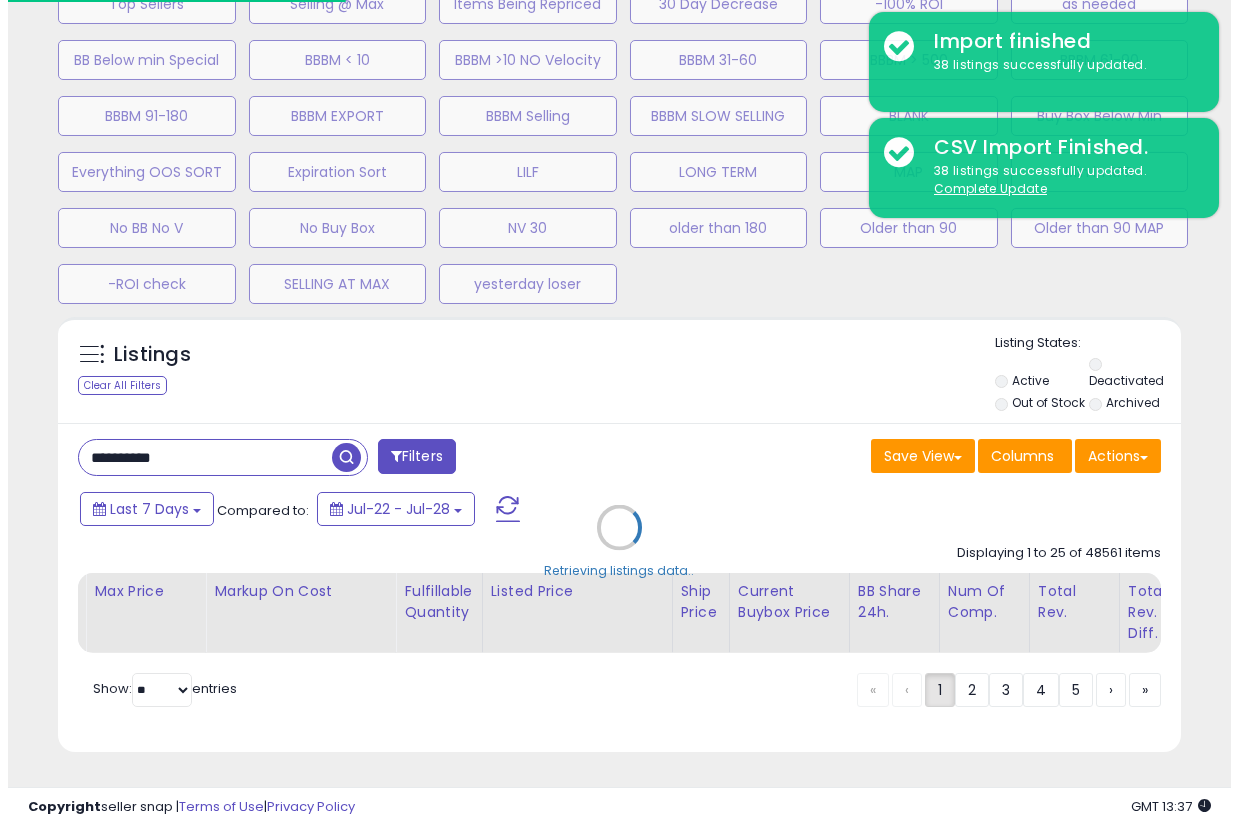 scroll, scrollTop: 999590, scrollLeft: 999341, axis: both 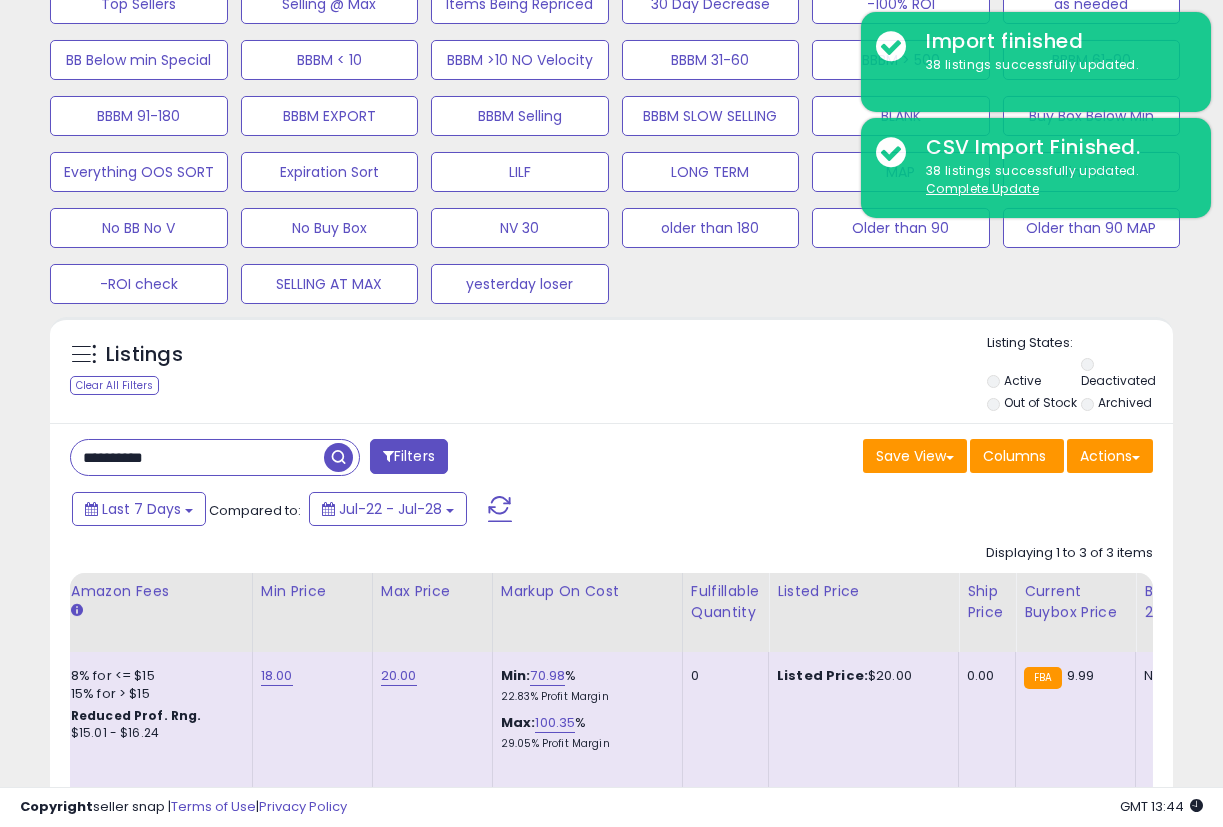 click on "Save View
Save As New View
Update Current View
Columns
Actions
Import  Export Visible Columns" at bounding box center (890, 458) 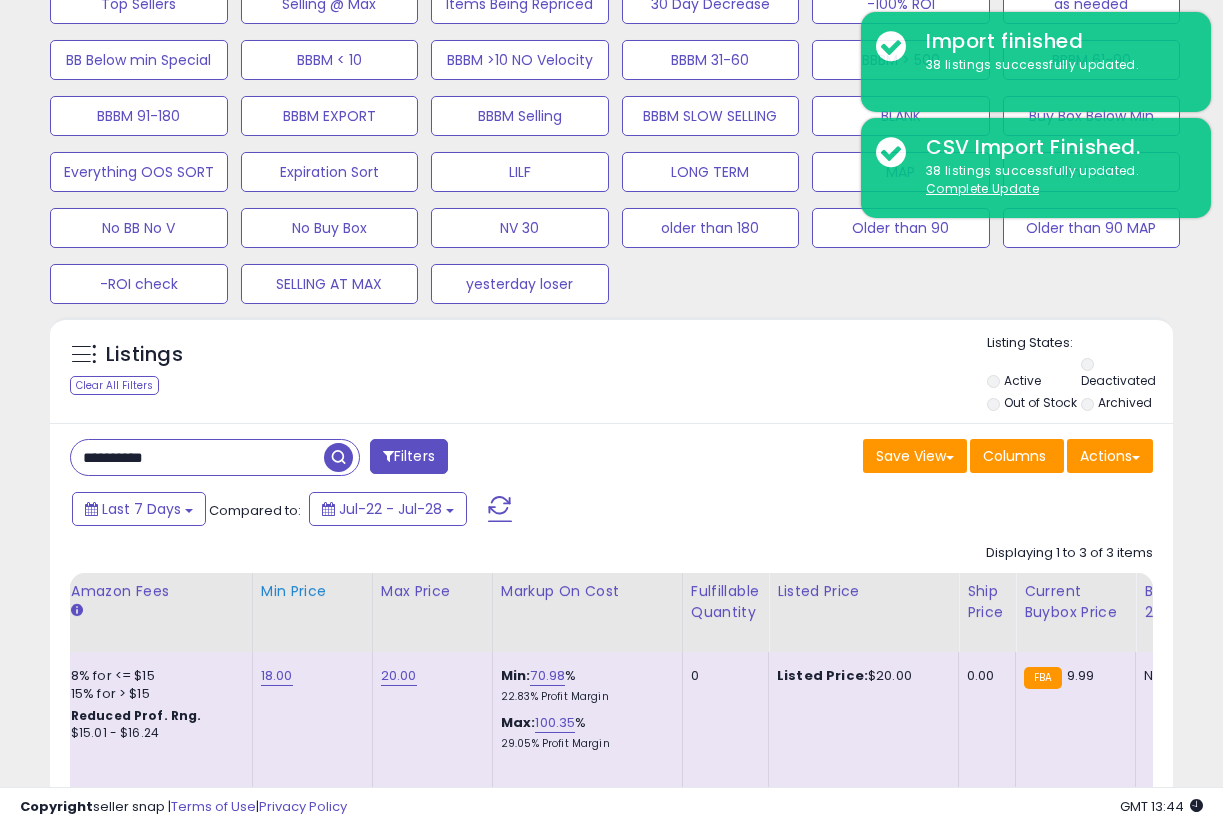 scroll, scrollTop: 1136, scrollLeft: 0, axis: vertical 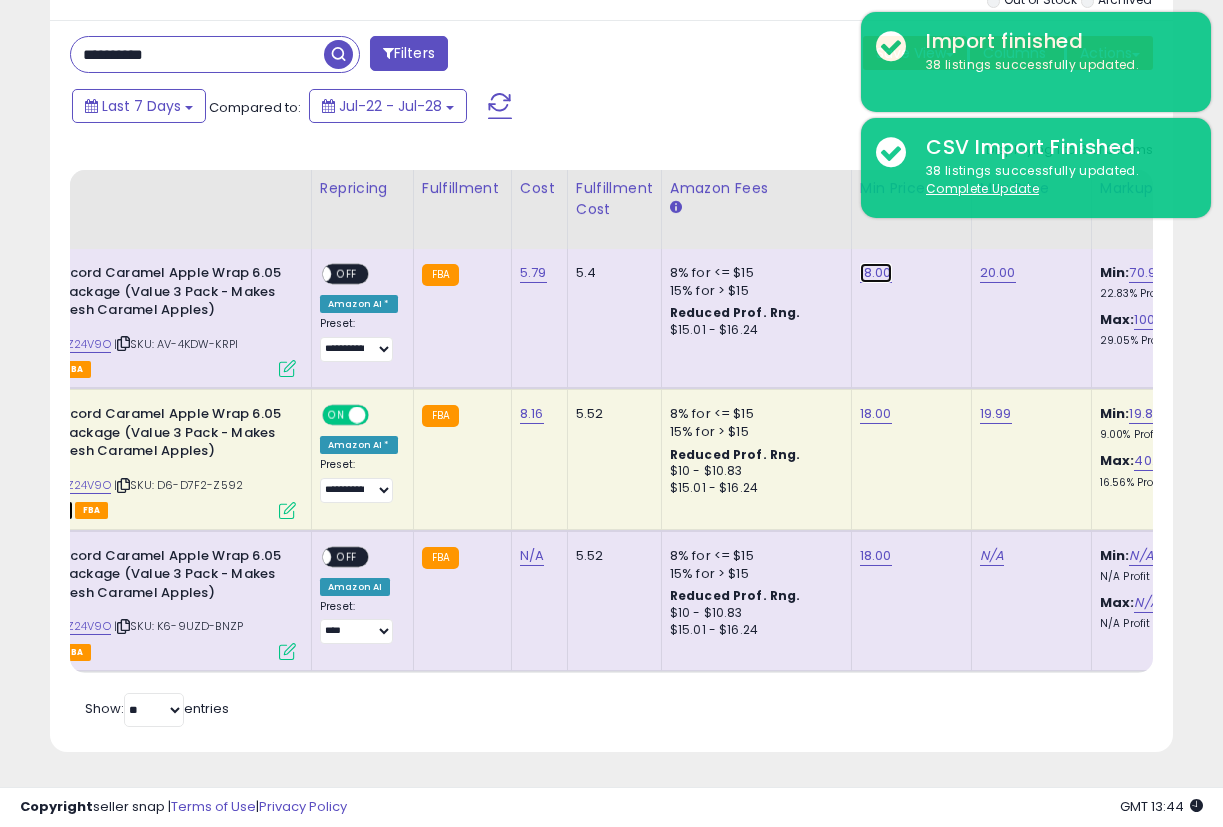 click on "18.00" at bounding box center [876, 273] 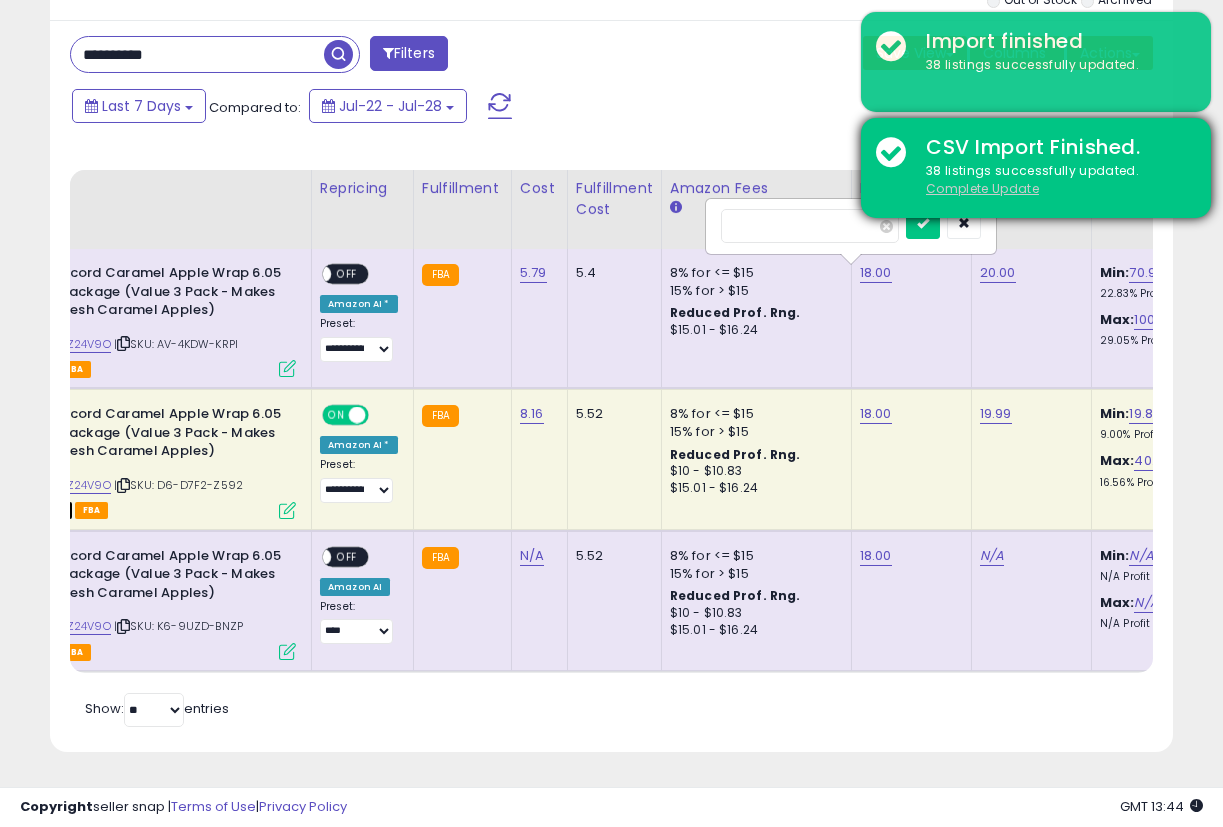 drag, startPoint x: 741, startPoint y: 213, endPoint x: 932, endPoint y: 187, distance: 192.7615 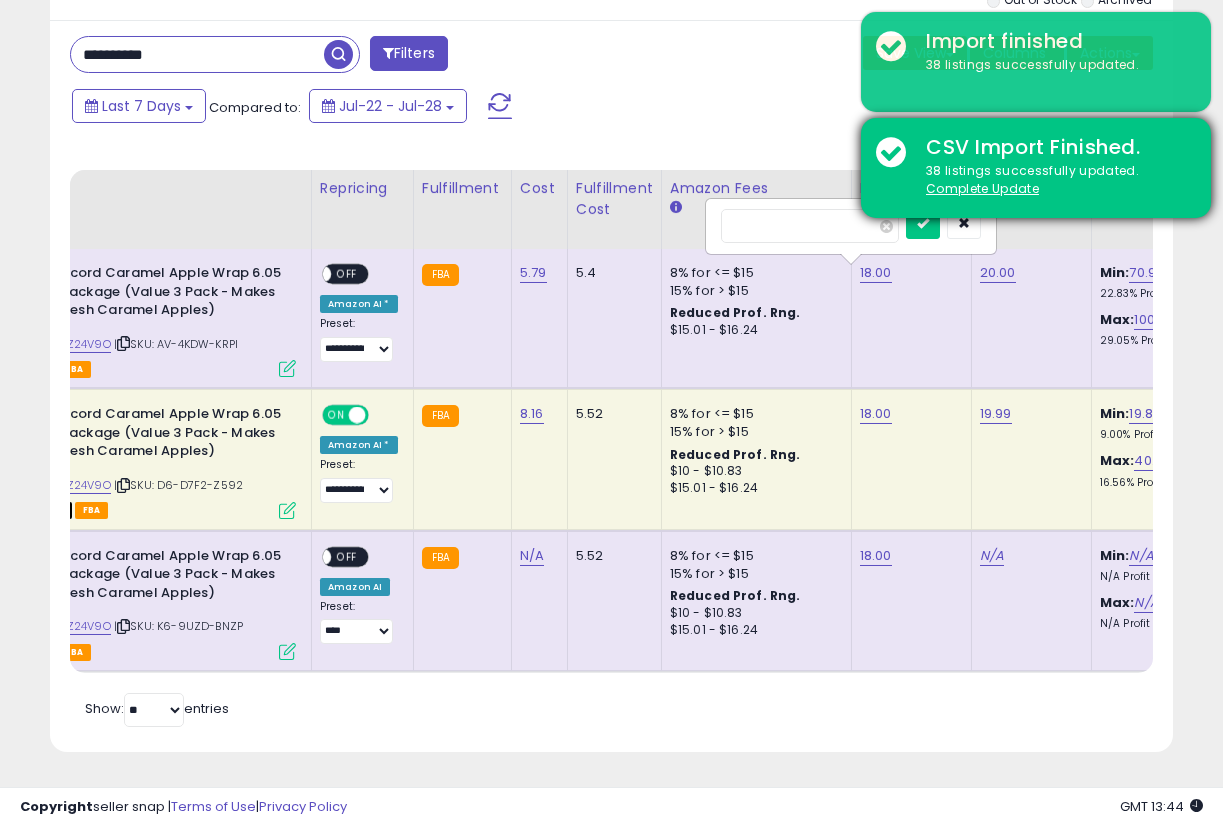 type on "**" 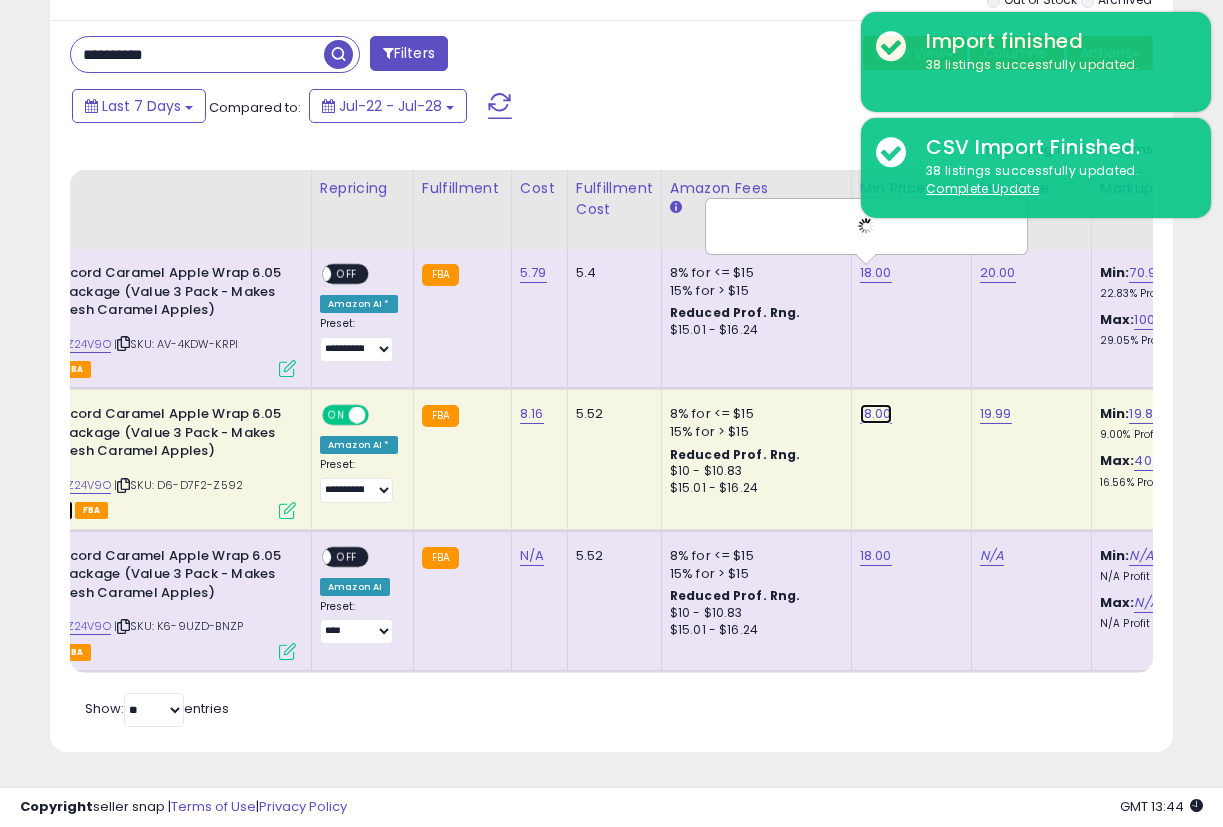 click on "18.00" at bounding box center (876, 414) 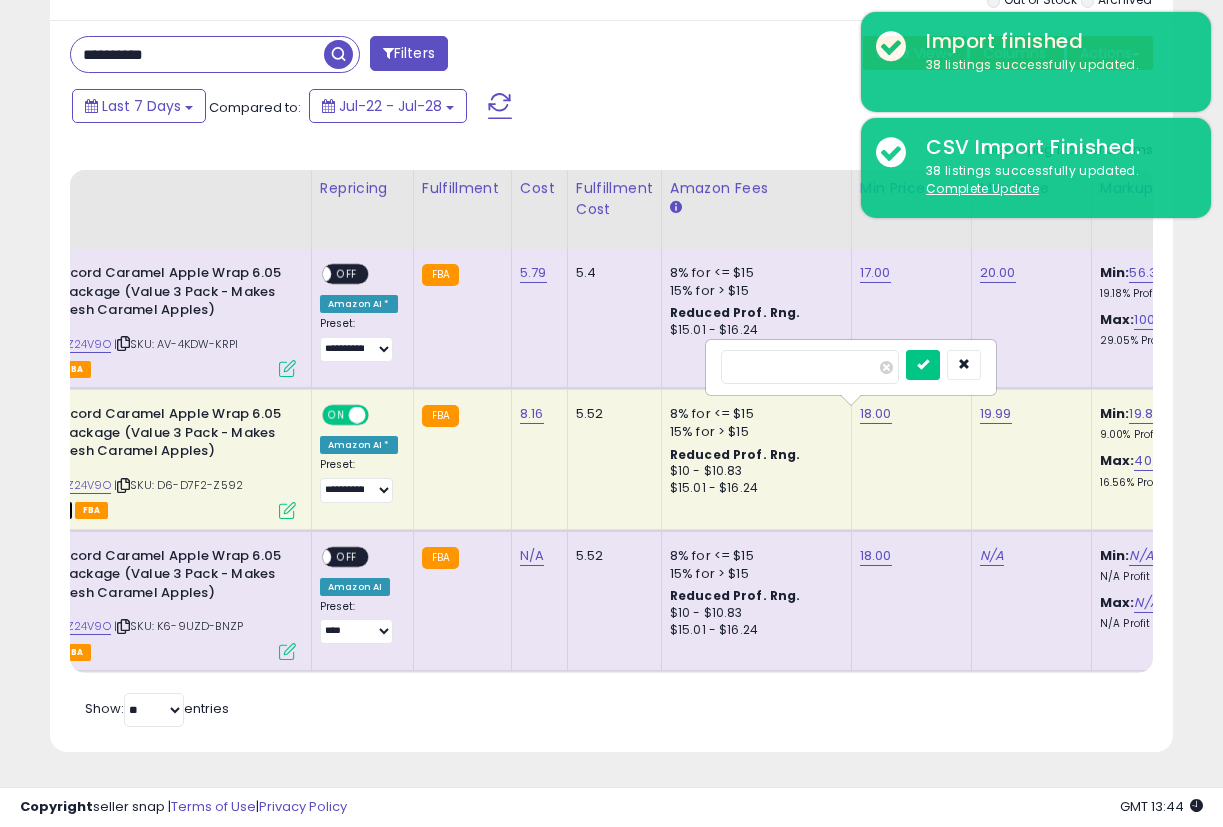 drag, startPoint x: 734, startPoint y: 359, endPoint x: 745, endPoint y: 359, distance: 11 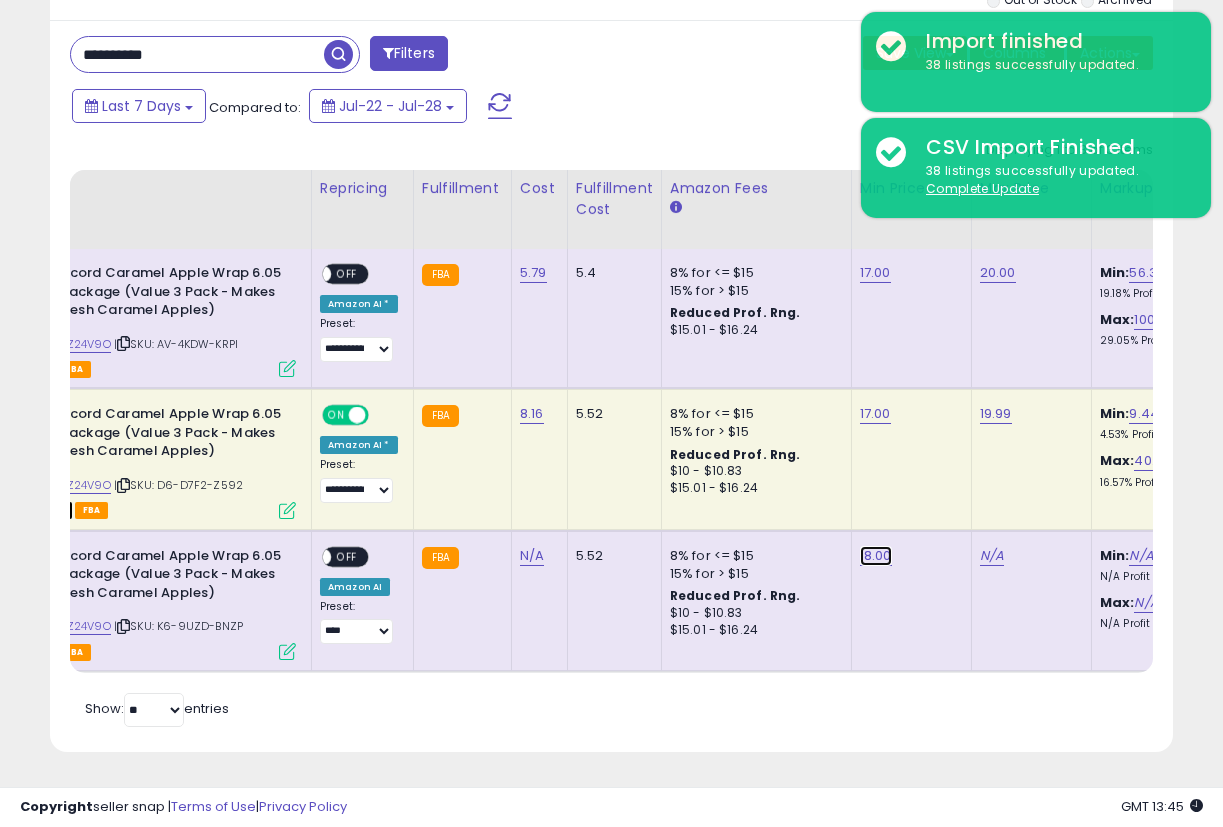 click on "18.00" at bounding box center (875, 273) 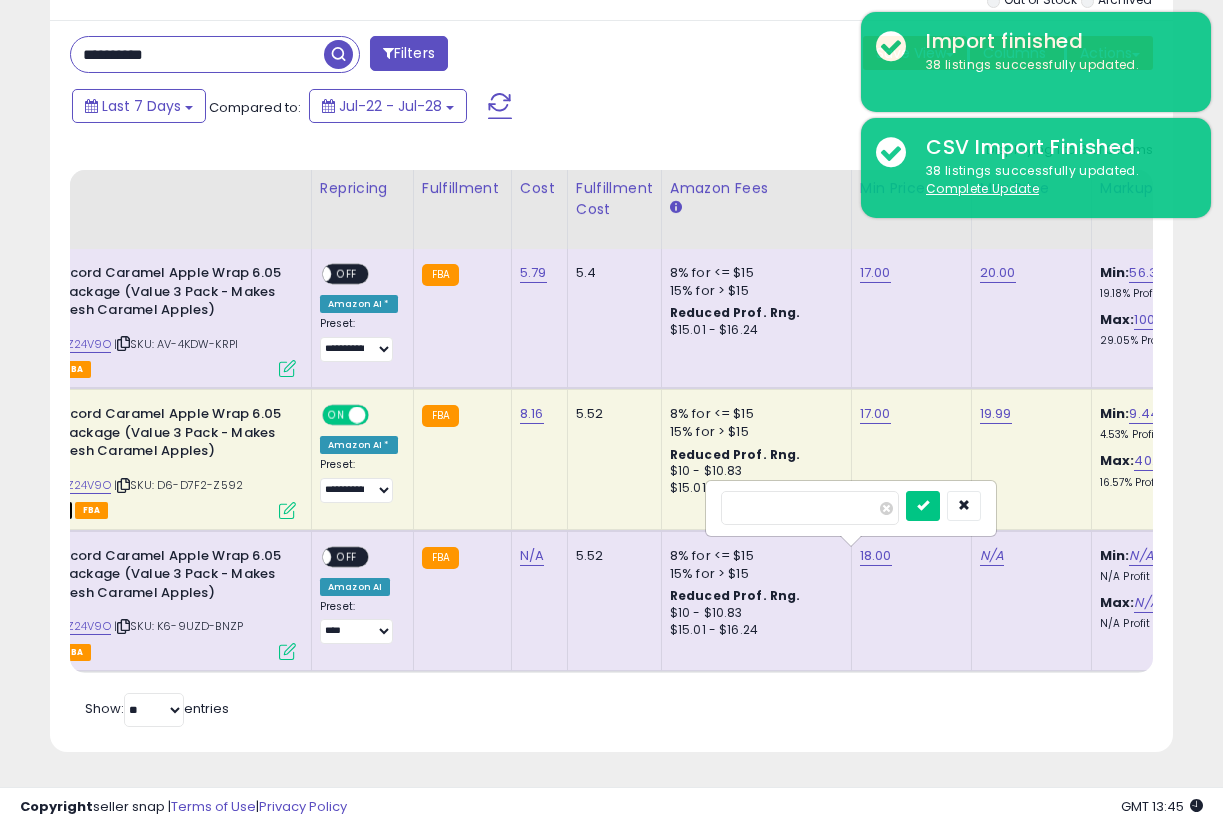 drag, startPoint x: 813, startPoint y: 483, endPoint x: 743, endPoint y: 493, distance: 70.71068 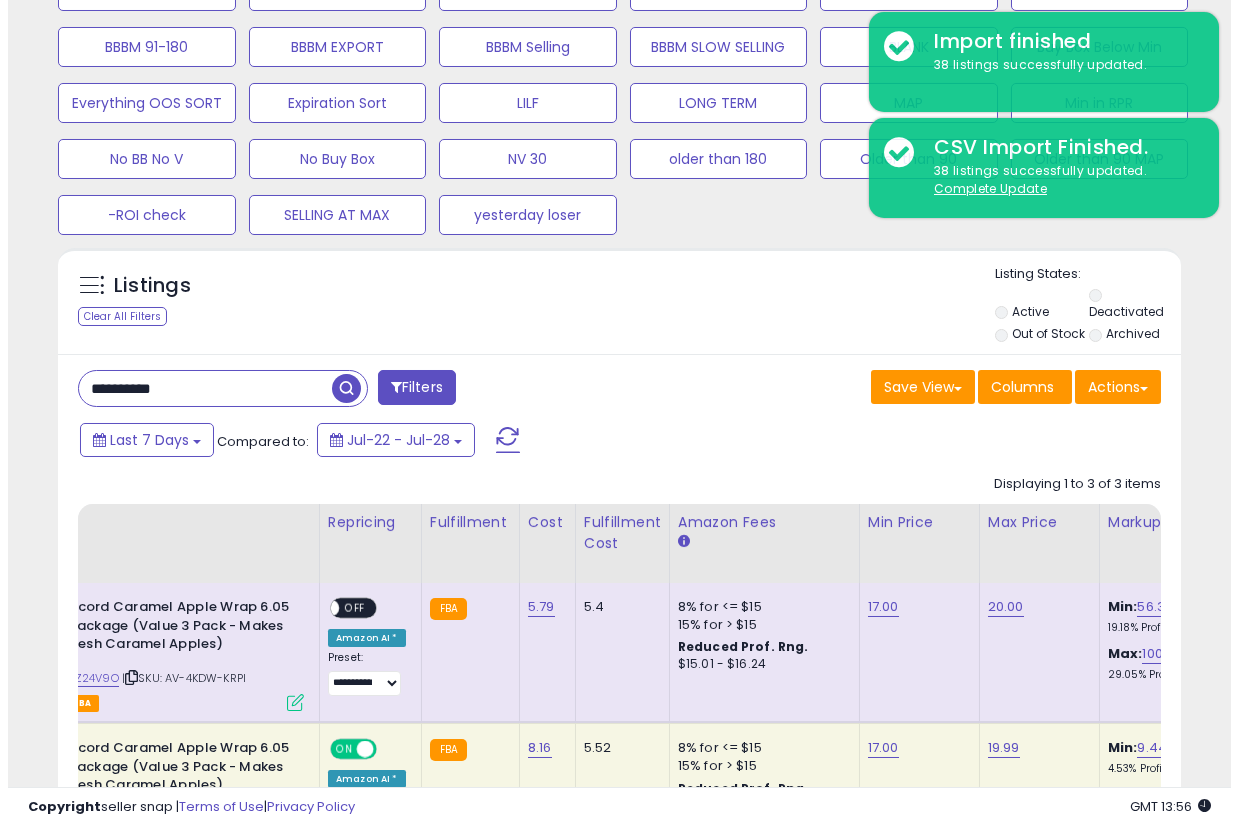scroll, scrollTop: 469, scrollLeft: 0, axis: vertical 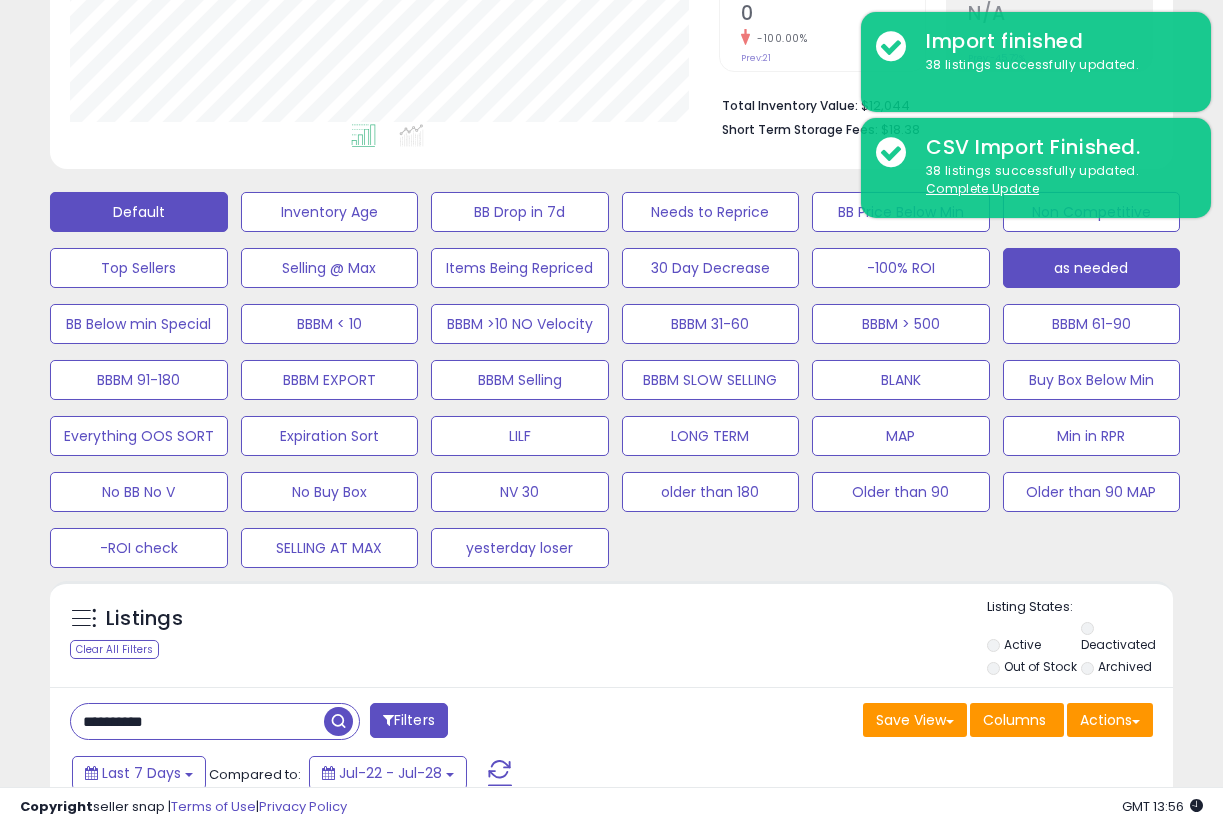 click on "as needed" at bounding box center (330, 212) 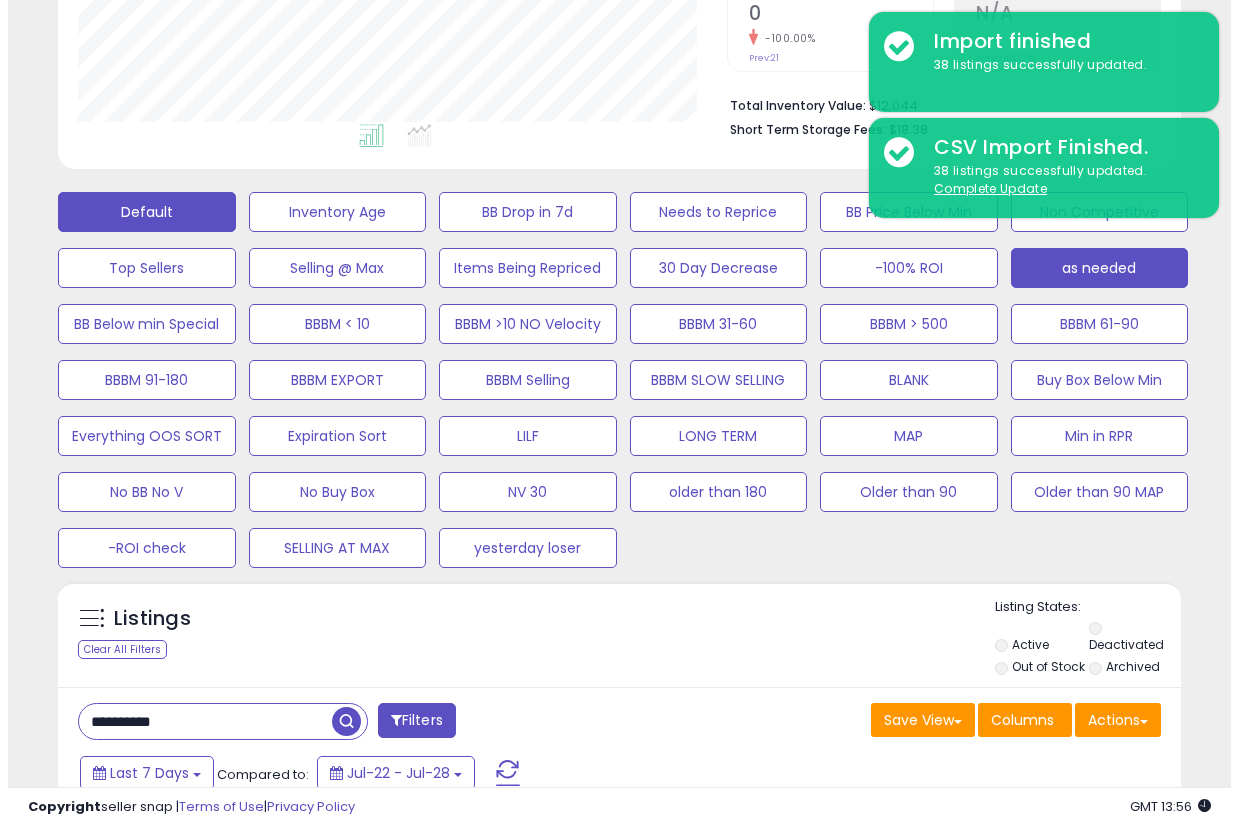 scroll, scrollTop: 999590, scrollLeft: 999341, axis: both 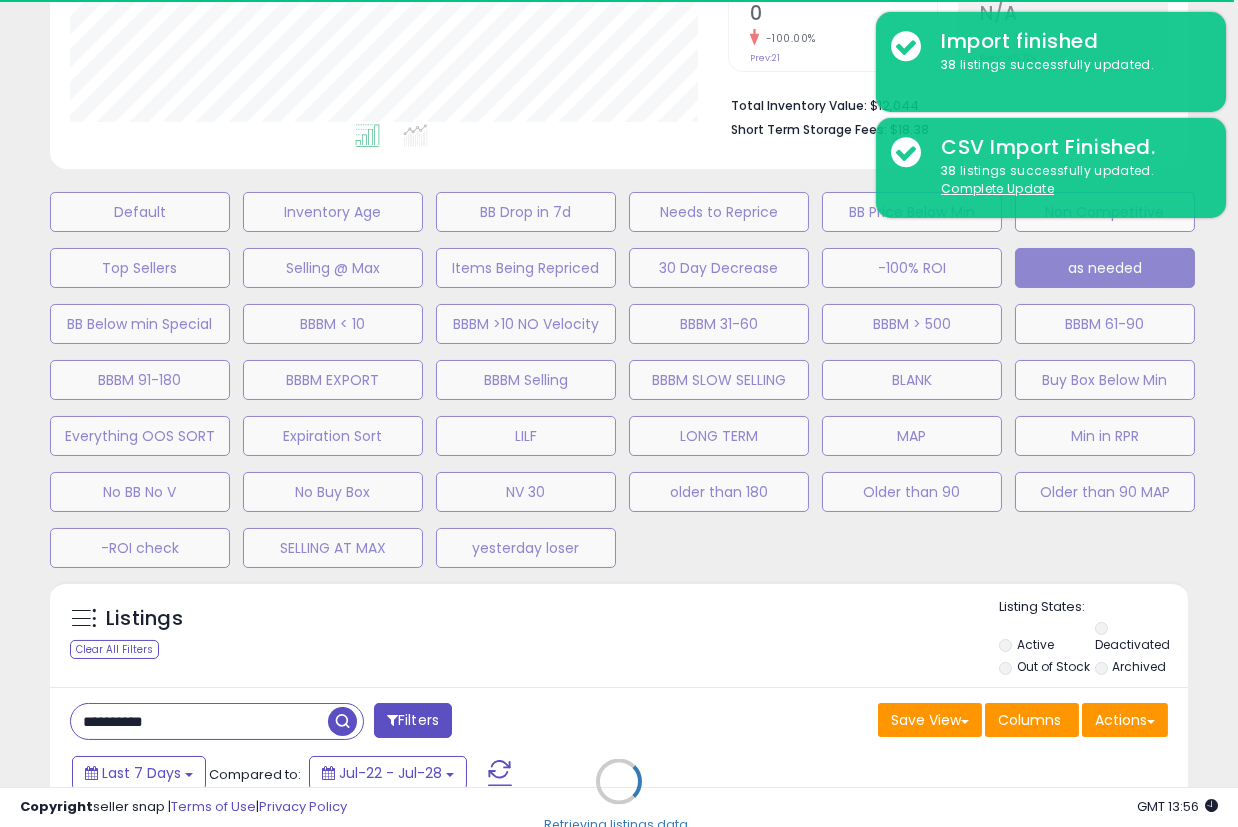 click on "Retrieving listings data.." at bounding box center (619, 796) 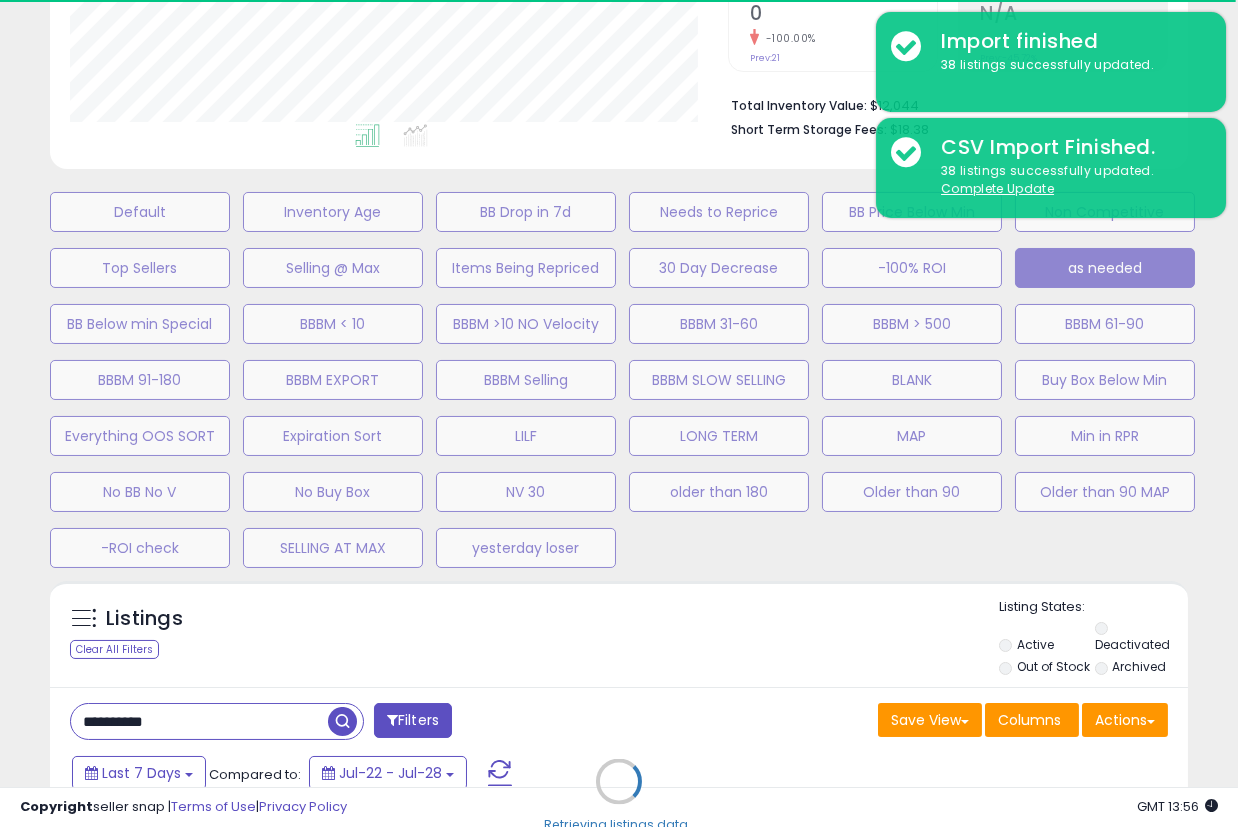 click on "Retrieving listings data.." at bounding box center [619, 796] 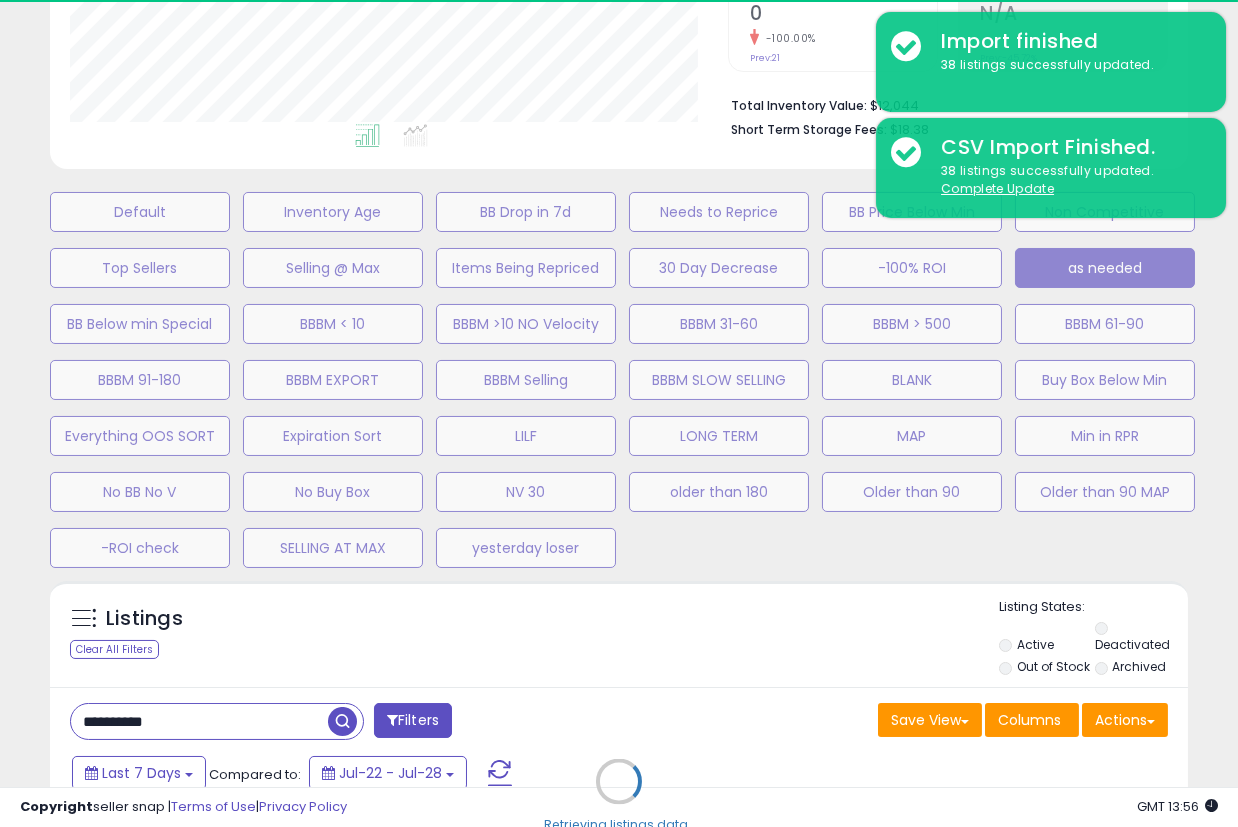 type 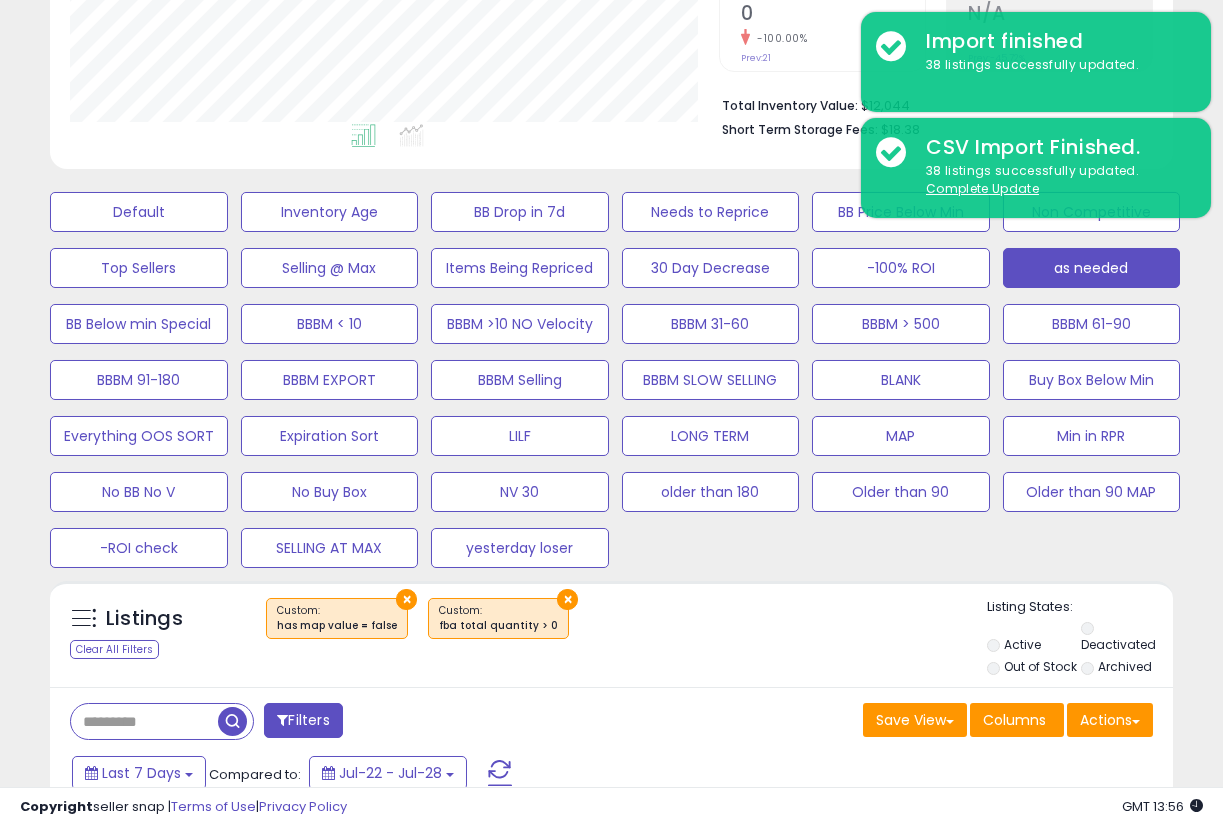 scroll, scrollTop: 410, scrollLeft: 648, axis: both 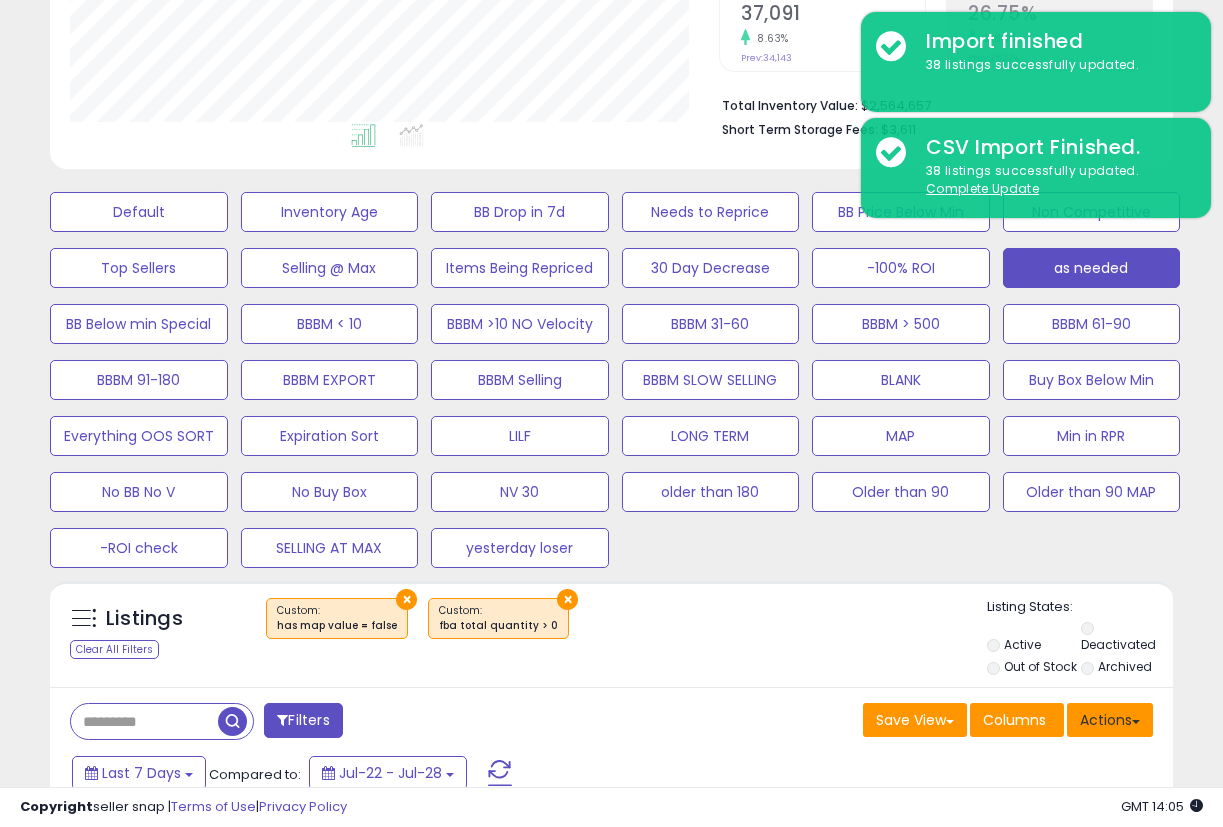click on "Actions" at bounding box center (1110, 720) 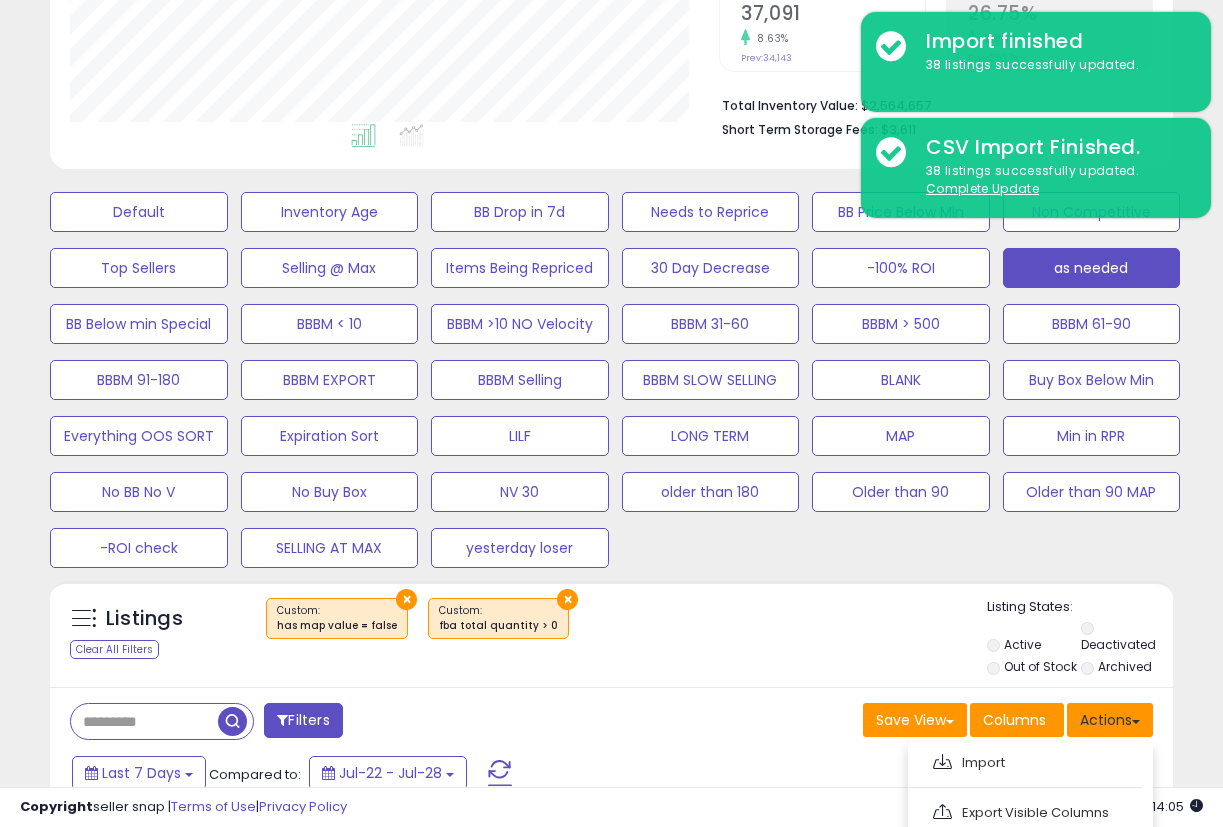 scroll, scrollTop: 802, scrollLeft: 0, axis: vertical 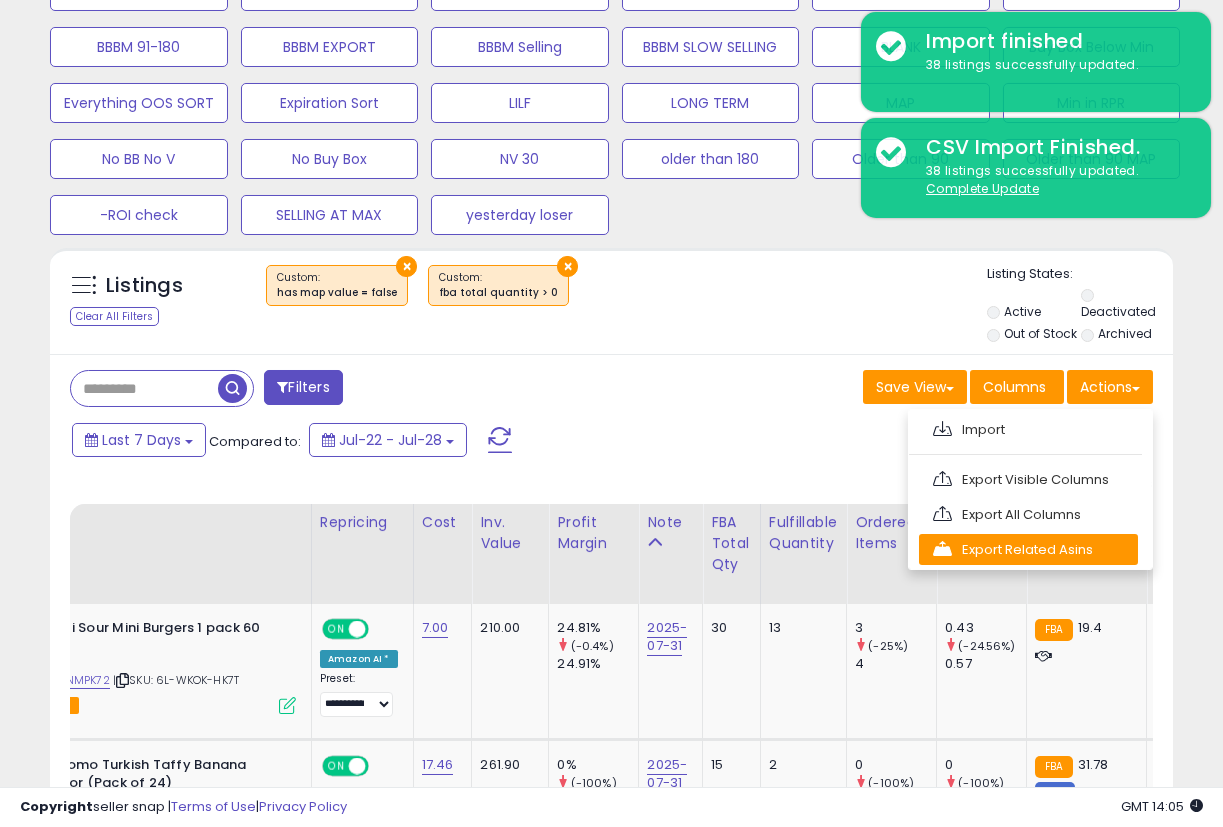 click on "Export Related Asins" at bounding box center [1028, 549] 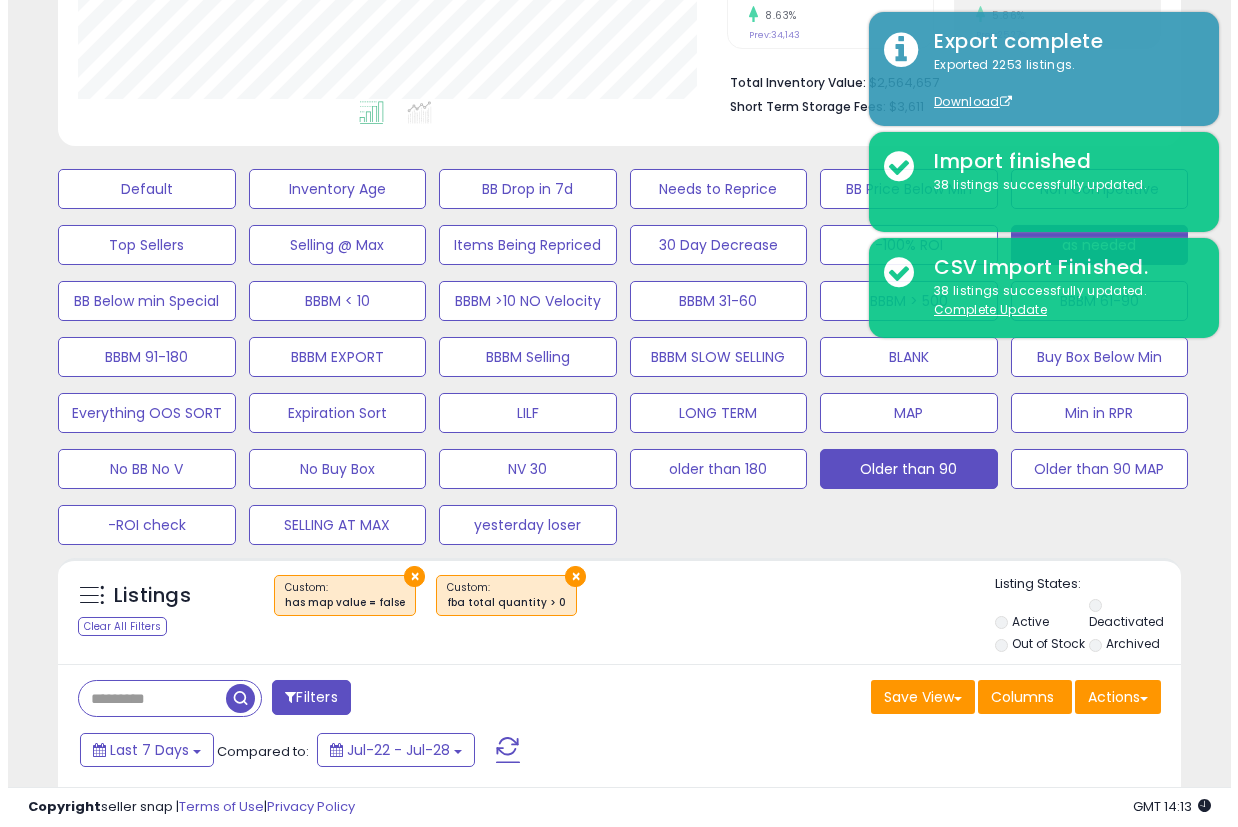 scroll, scrollTop: 469, scrollLeft: 0, axis: vertical 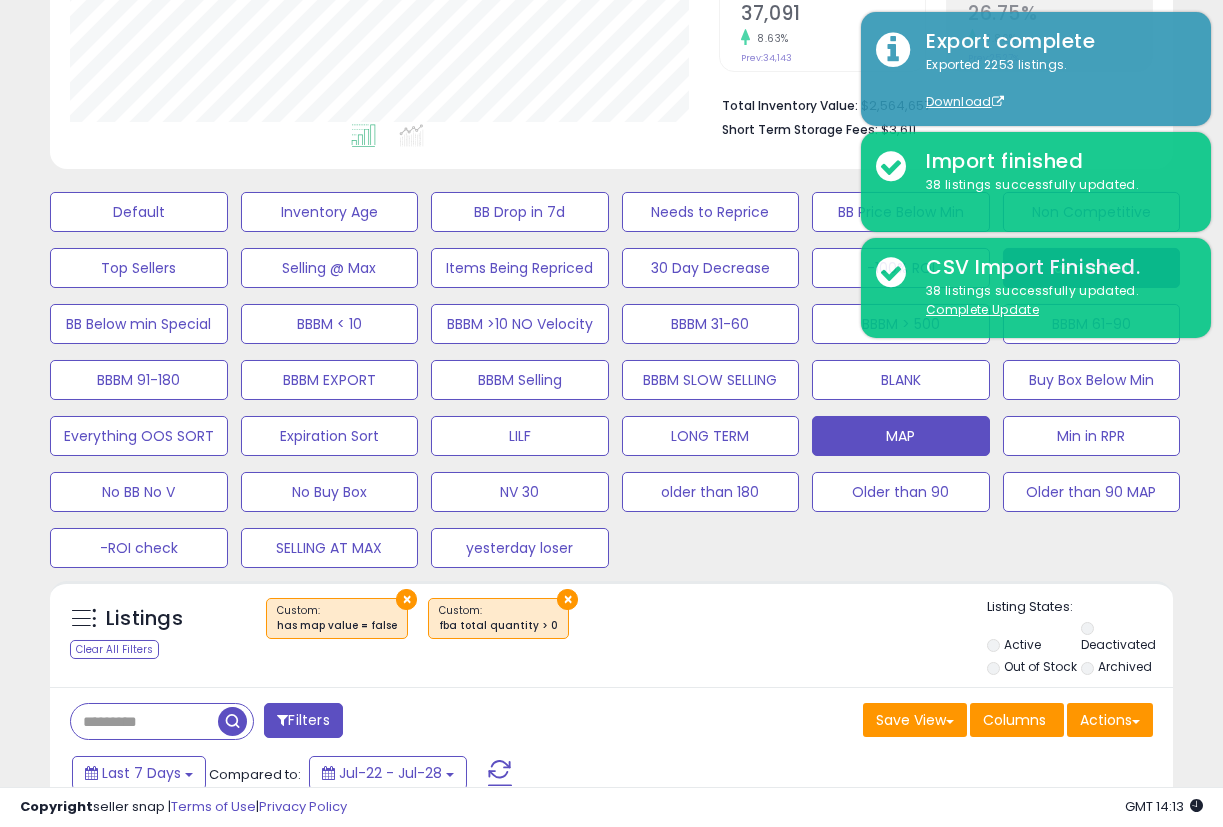 click on "MAP" at bounding box center [139, 212] 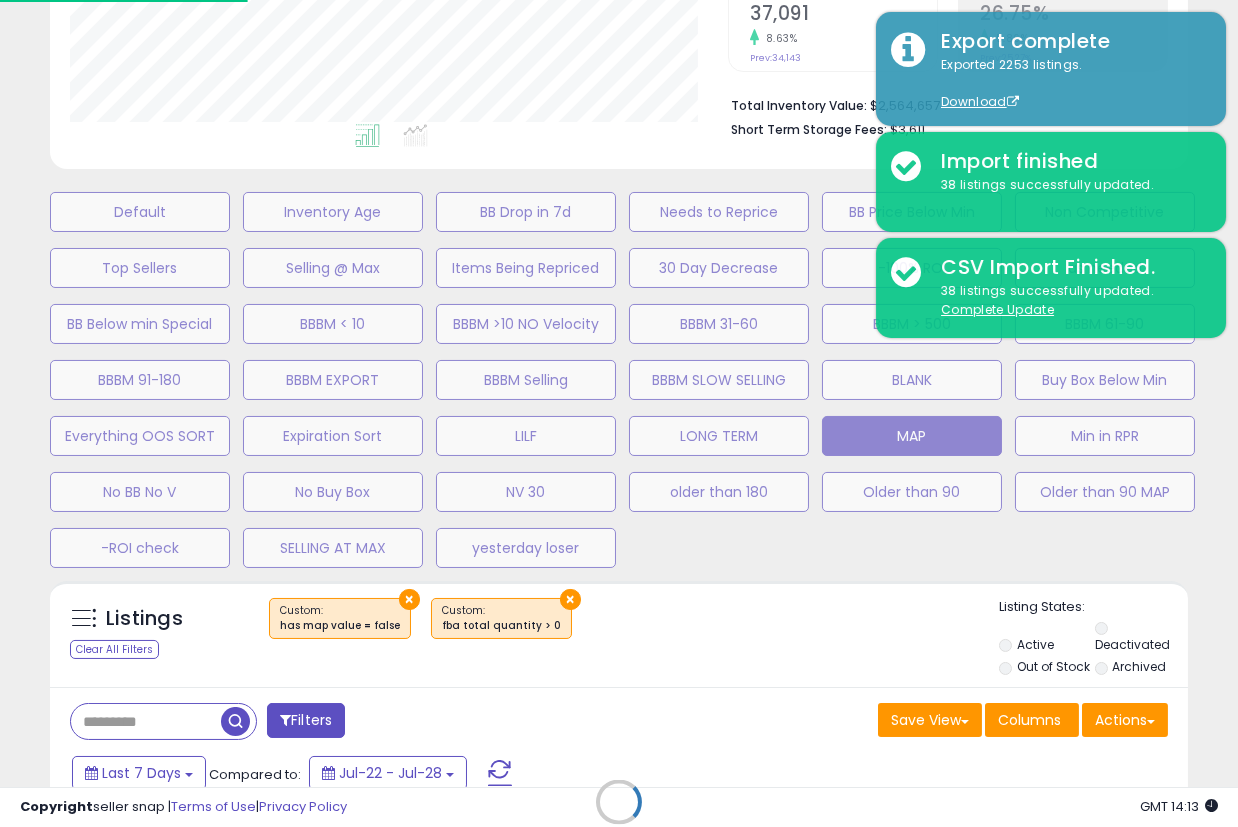 scroll, scrollTop: 999590, scrollLeft: 999341, axis: both 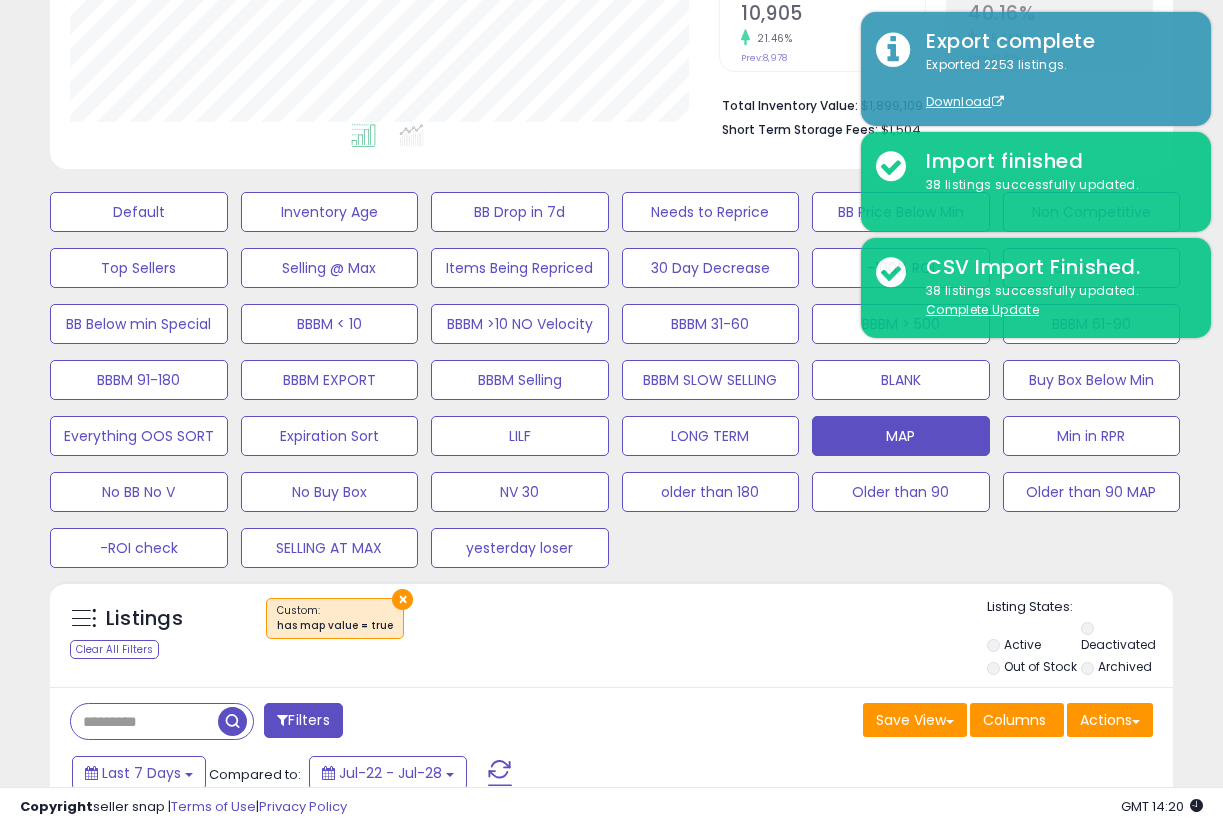 drag, startPoint x: 992, startPoint y: 605, endPoint x: 1000, endPoint y: 466, distance: 139.23003 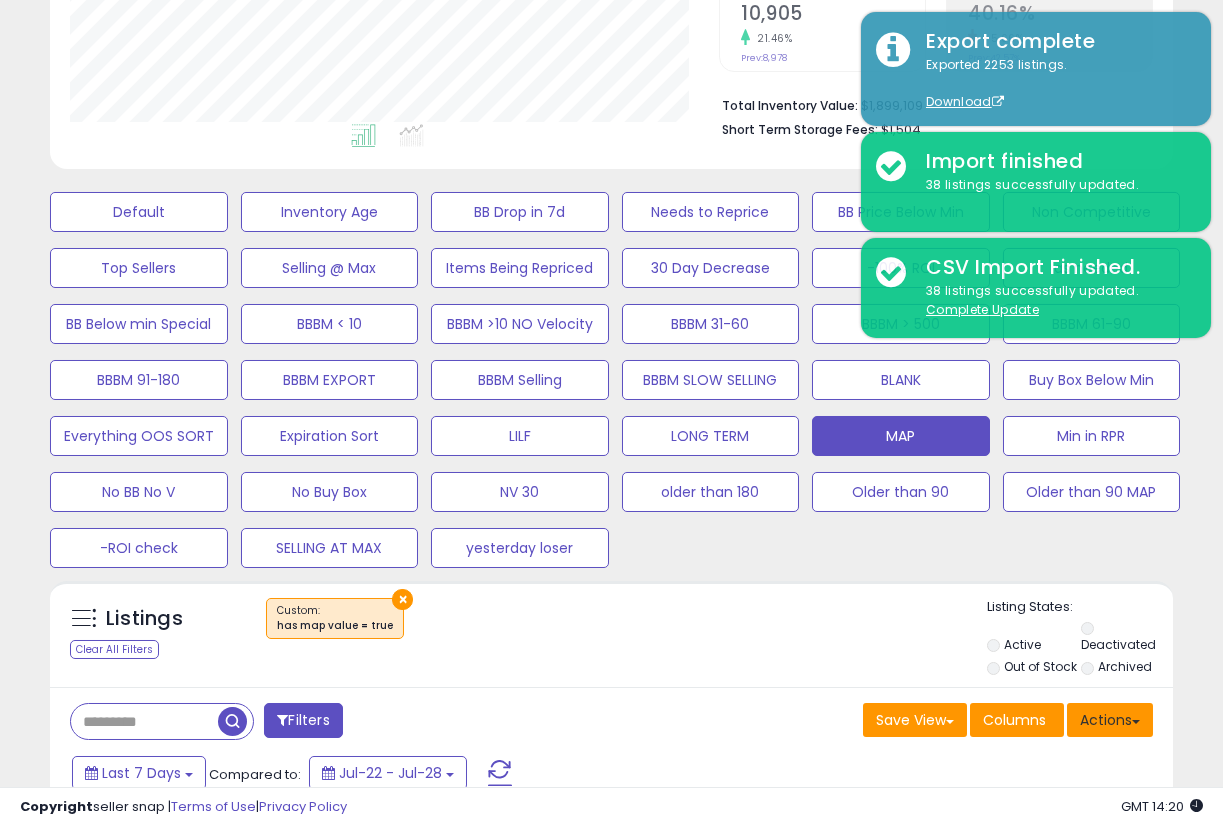 click on "Actions" at bounding box center [1110, 720] 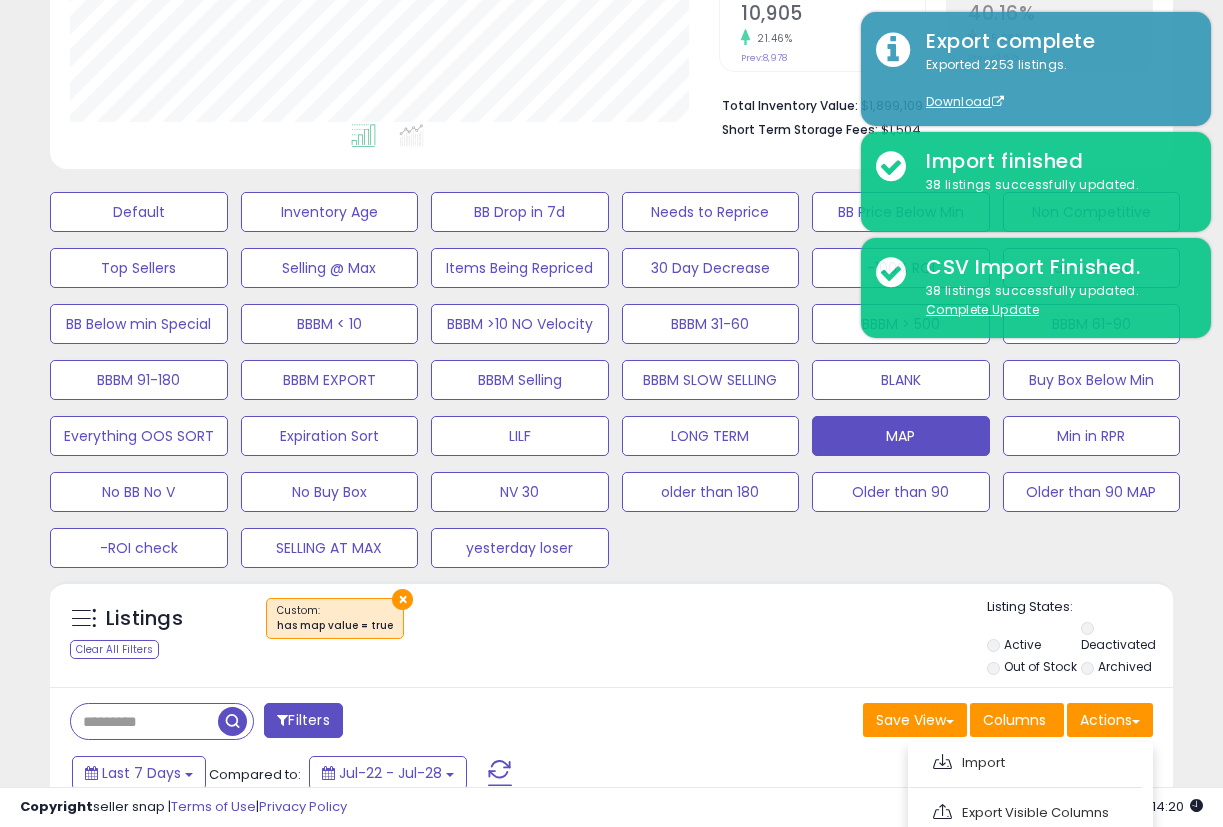 click on "Import
Export Visible Columns
Export All Columns
Export Related Asins" at bounding box center (1030, 822) 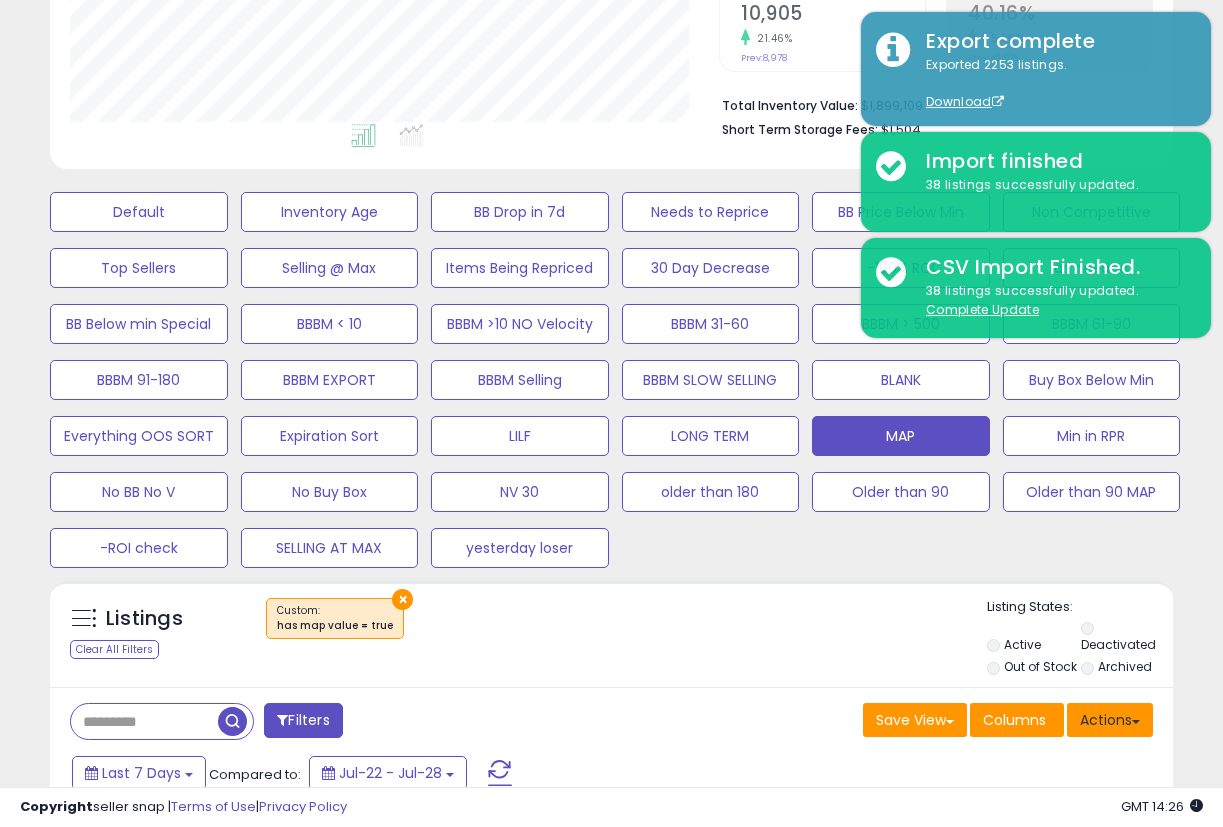 click on "Actions" at bounding box center (1110, 720) 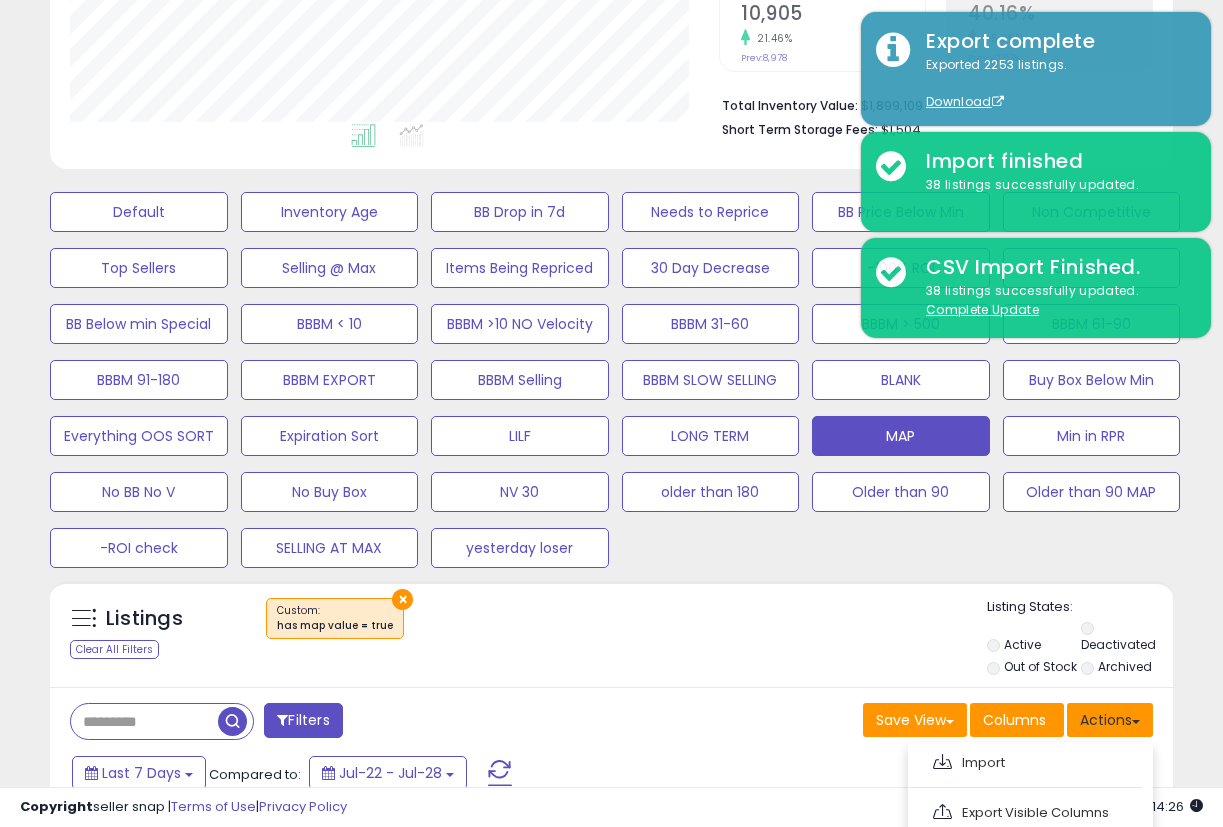 scroll, scrollTop: 802, scrollLeft: 0, axis: vertical 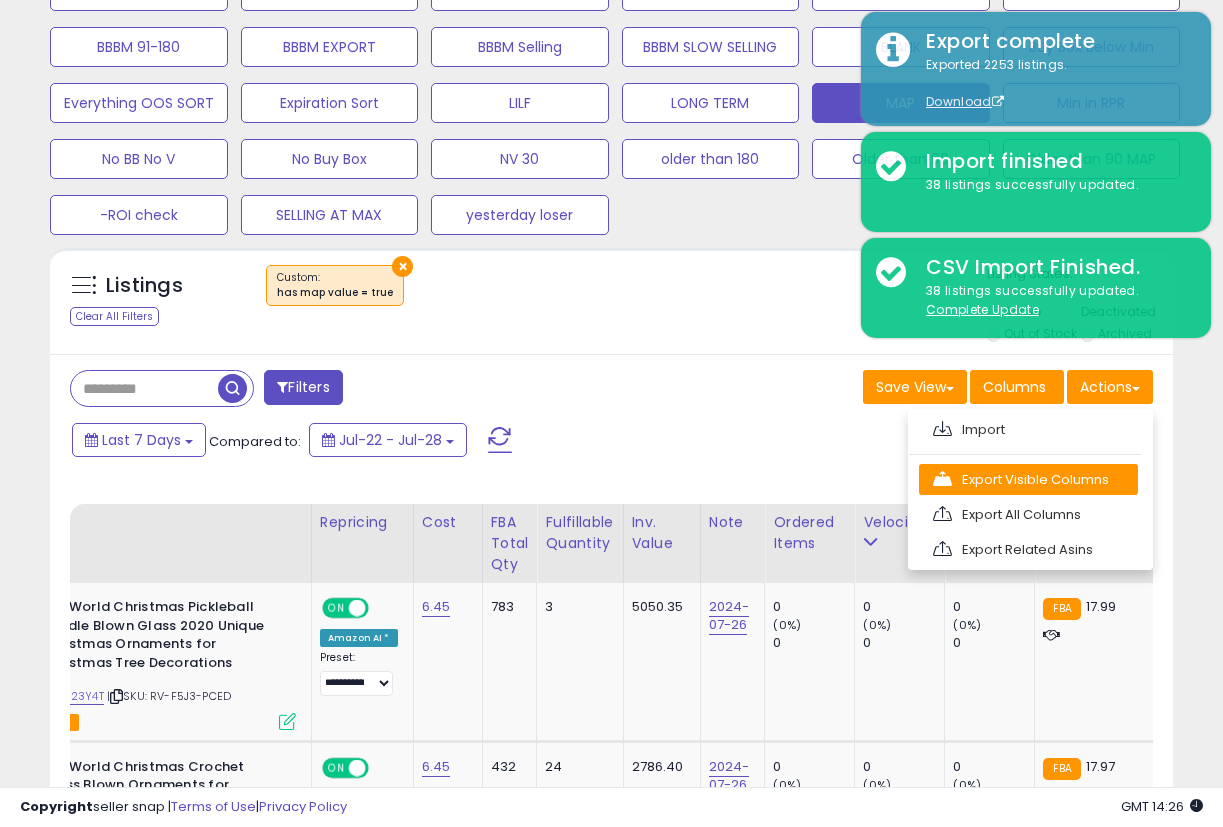 click on "Export Visible Columns" at bounding box center (1028, 479) 